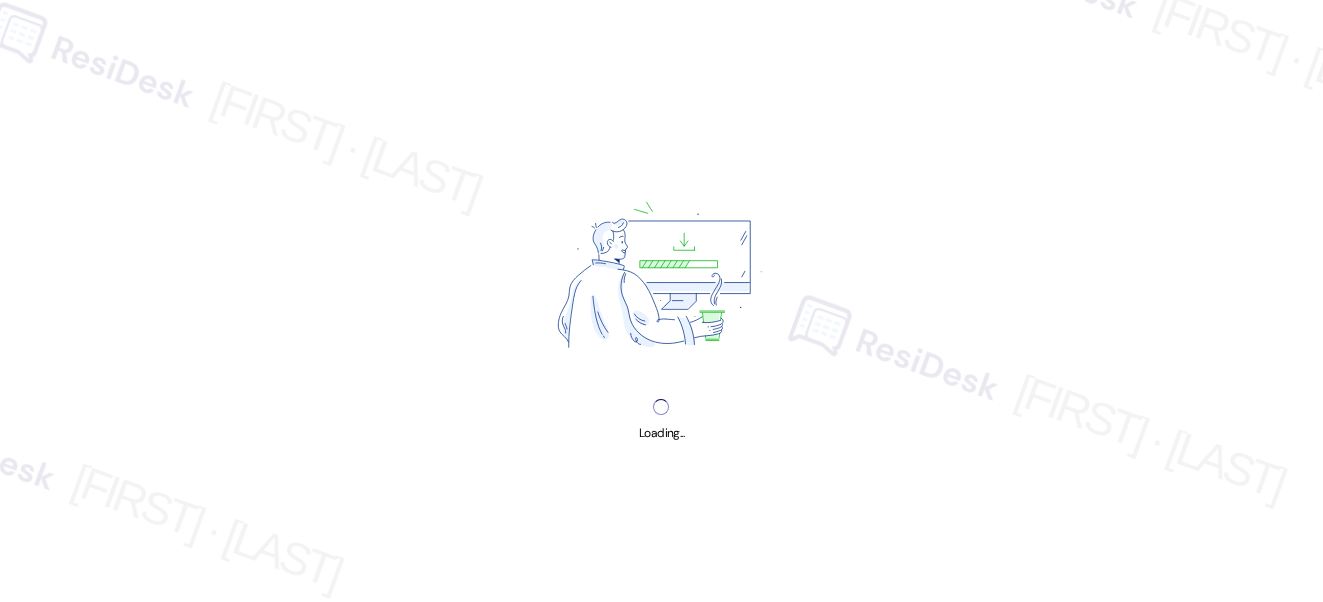 scroll, scrollTop: 0, scrollLeft: 0, axis: both 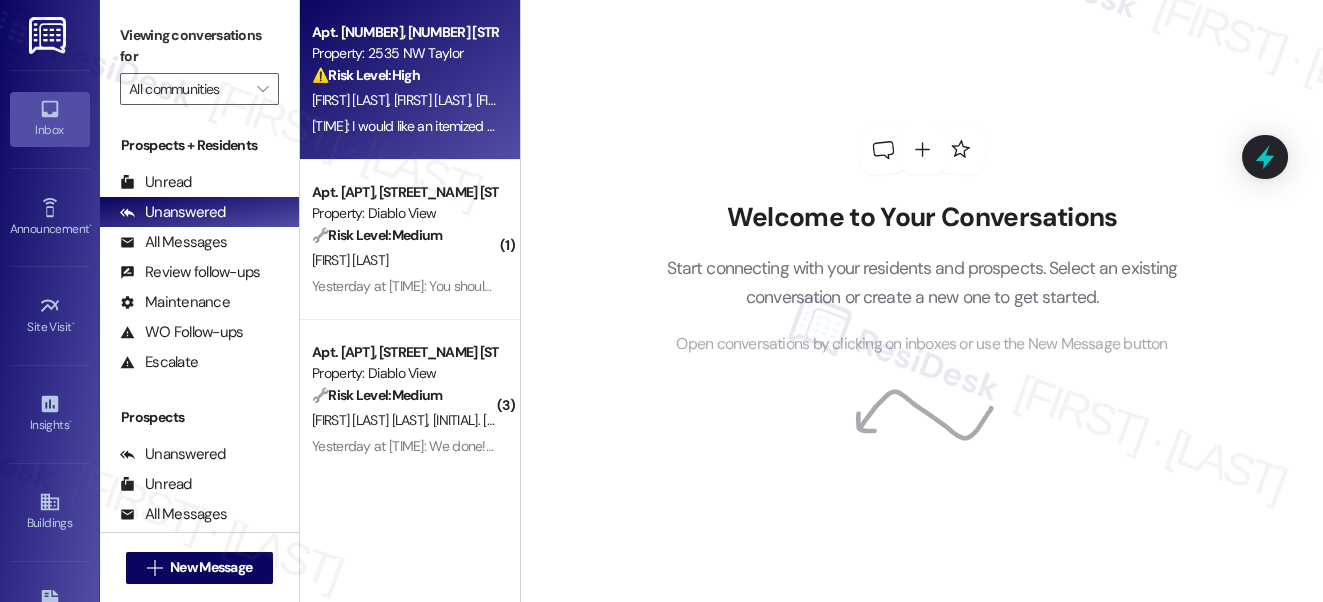 click on "Apt. [NUMBER], [NUMBER] [STREET] Property: [NUMBER] [STREET] ⚠️ Risk Level: High The resident is requesting an itemized receipt of charges held to their account regarding the security deposit. This falls under financial concerns and requires a timely response to avoid potential disputes. [FIRST] [LAST] [FIRST] [LAST] [FIRST] [LAST] [FIRST] [LAST] [FIRST] [LAST] [TIME]: I would like an itemized recite of any charges held to my account please [TIME]: I would like an itemized recite of any charges held to my account please" at bounding box center [410, 80] 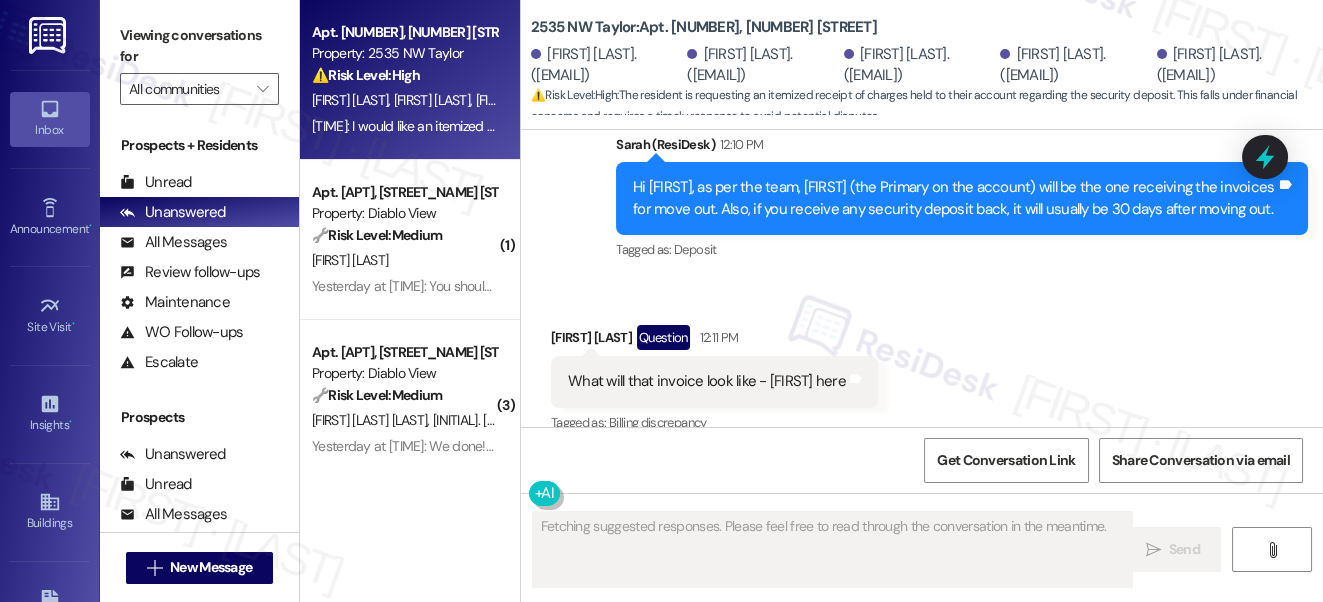 scroll, scrollTop: 7514, scrollLeft: 0, axis: vertical 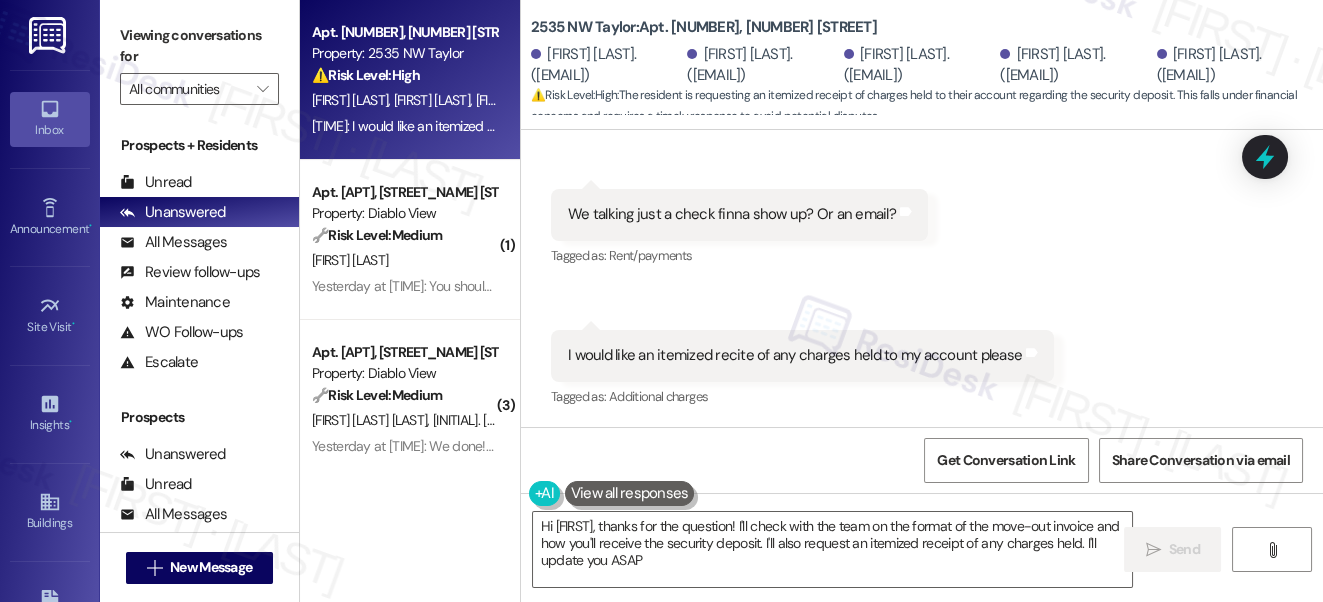type on "Hi [FIRST] [LAST], thanks for the question! I'll check with the team on the format of the move-out invoice and how you'll receive the security deposit. I'll also request an itemized receipt of any charges held. I'll update you ASAP!" 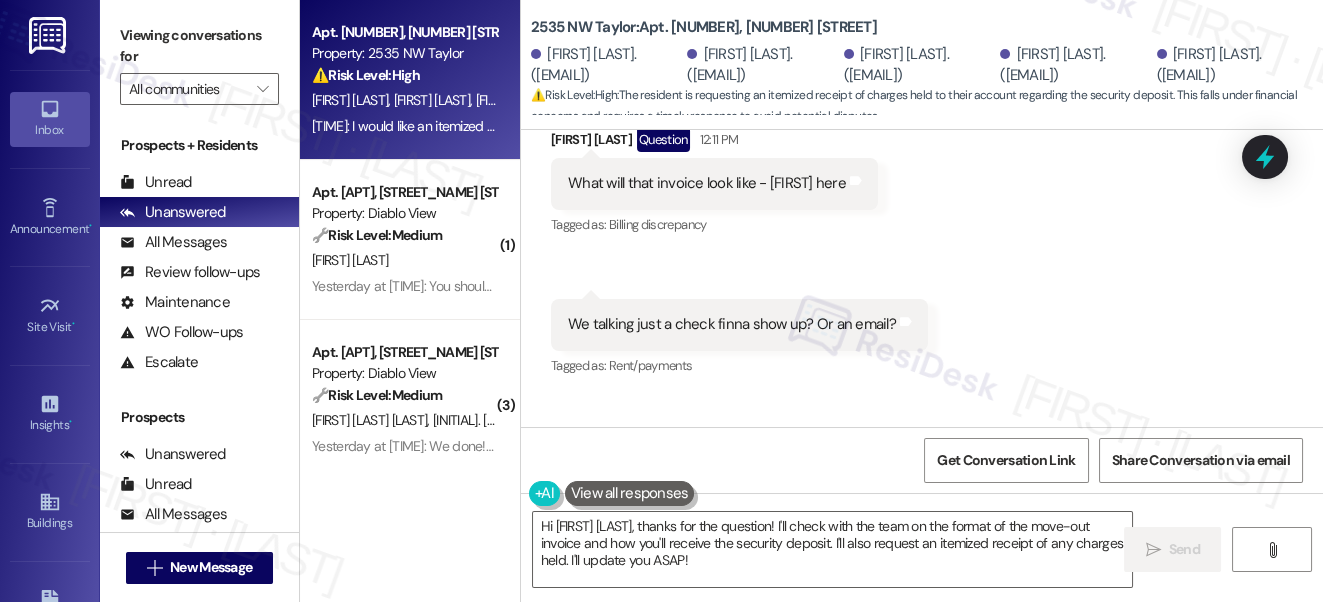 scroll, scrollTop: 7333, scrollLeft: 0, axis: vertical 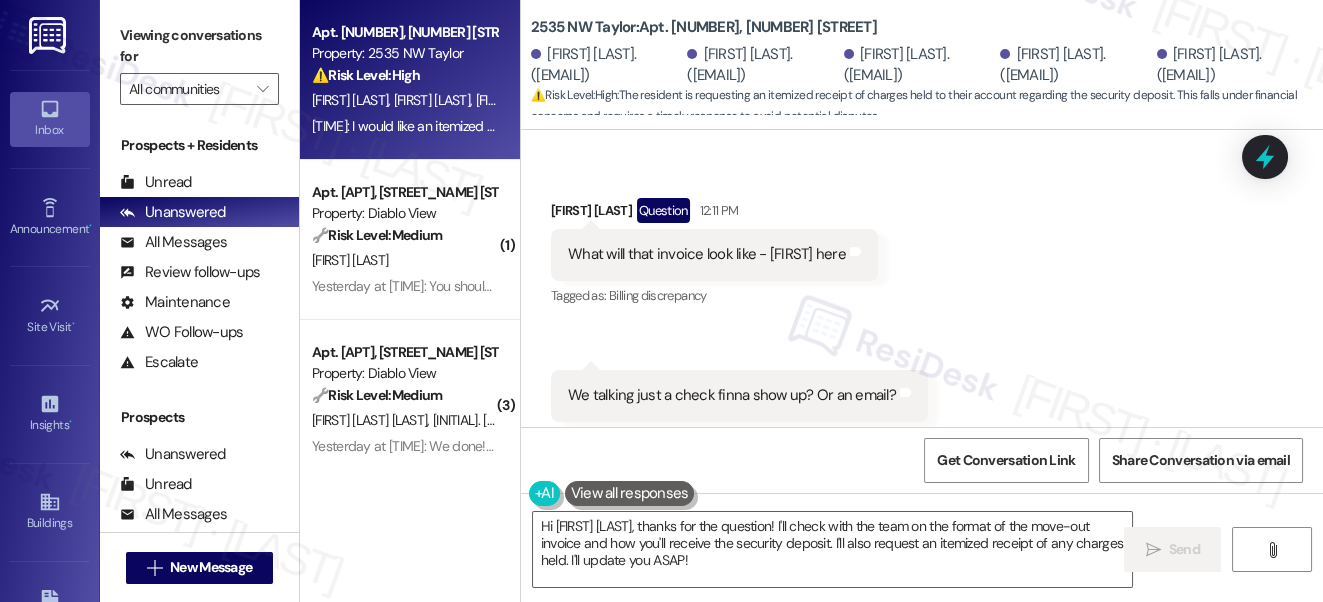 click on "What will that invoice look like - [FIRST] here Tags and notes" at bounding box center (714, 254) 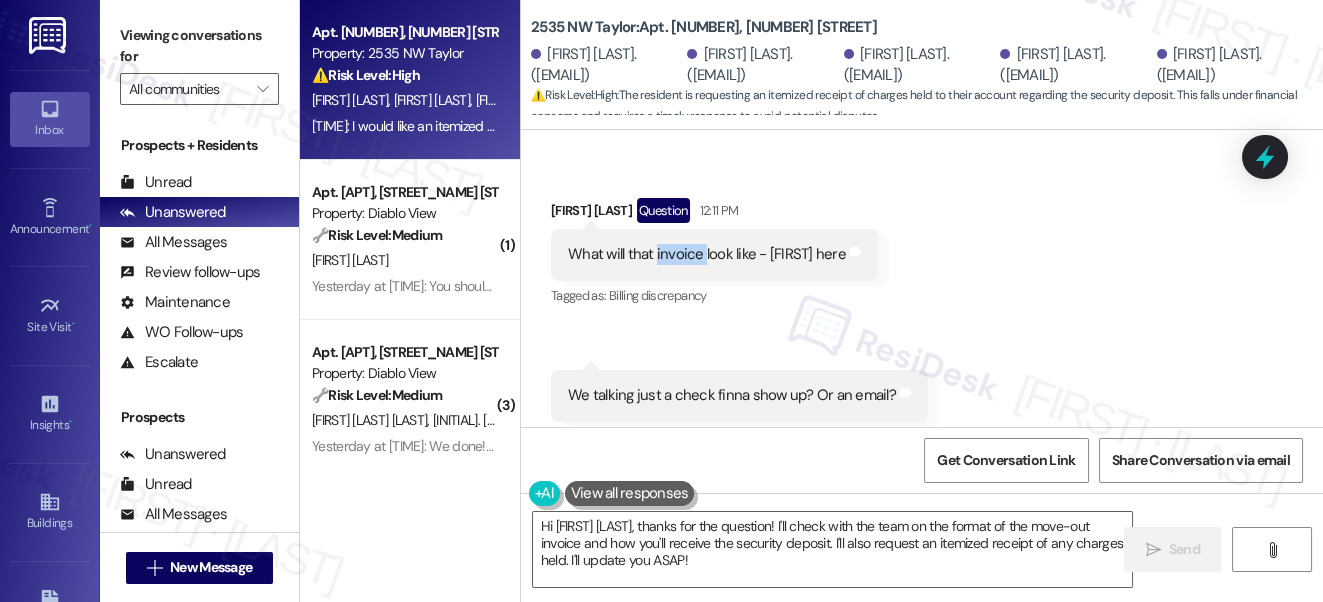 click on "What will that invoice look like - [FIRST] here Tags and notes" at bounding box center [714, 254] 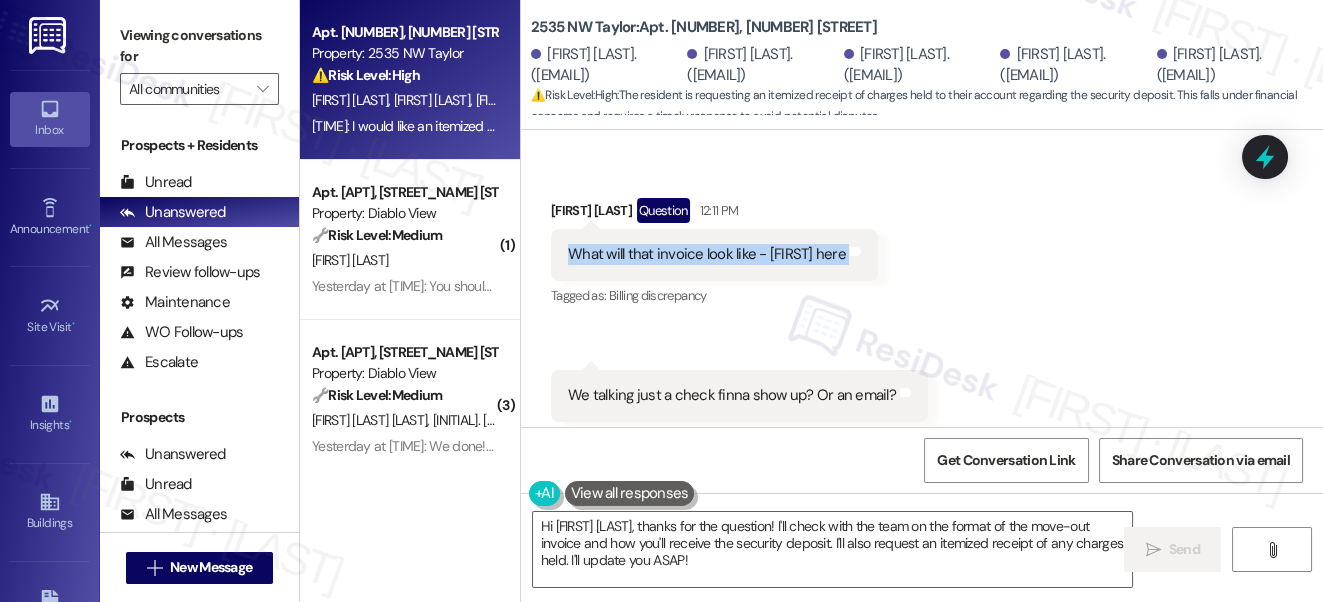 click on "What will that invoice look like - [FIRST] here Tags and notes" at bounding box center [714, 254] 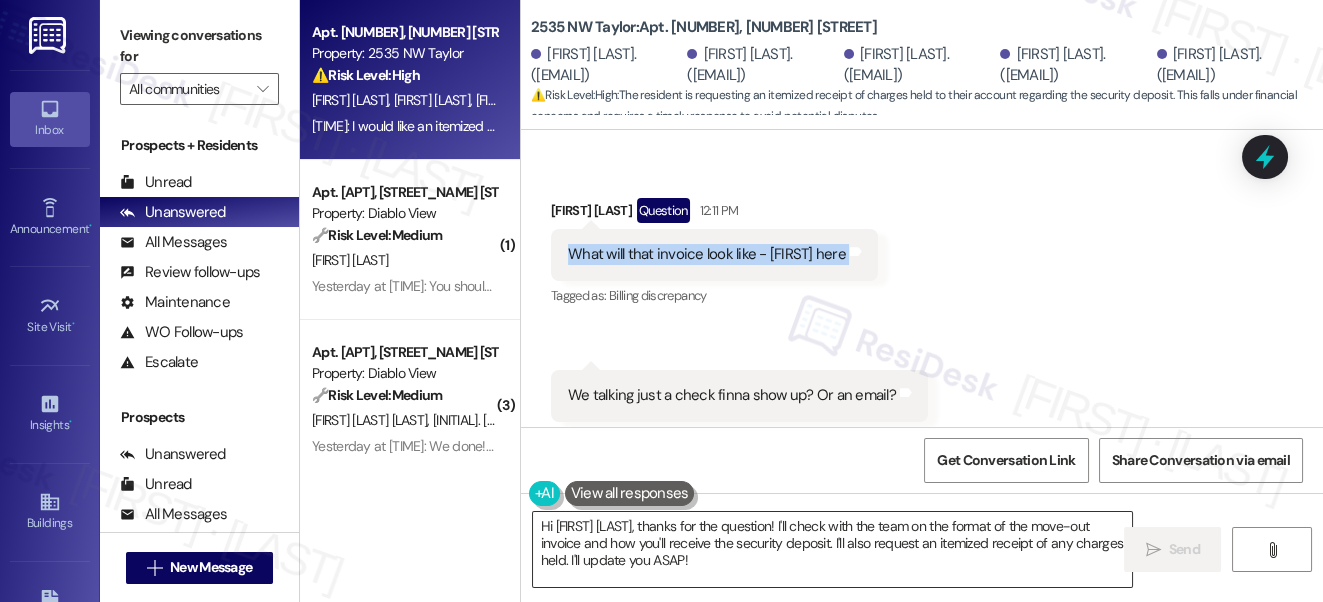 click on "Hi [FIRST] [LAST], thanks for the question! I'll check with the team on the format of the move-out invoice and how you'll receive the security deposit. I'll also request an itemized receipt of any charges held. I'll update you ASAP!" at bounding box center [833, 549] 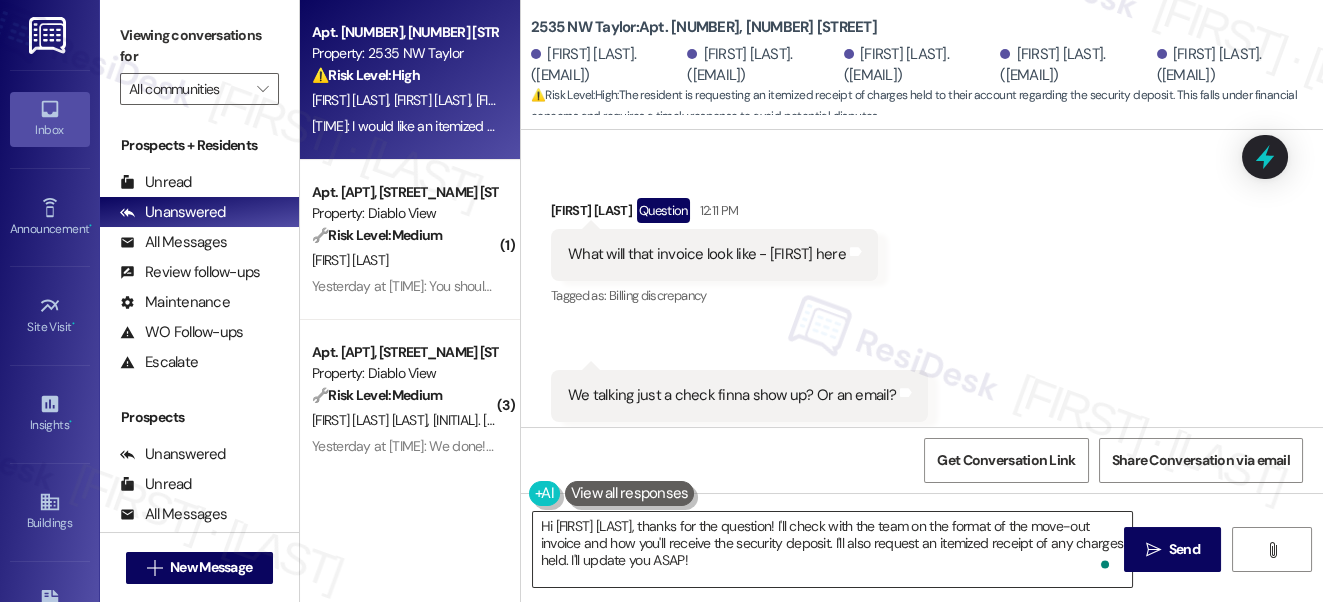 click on "Hi [FIRST] [LAST], thanks for the question! I'll check with the team on the format of the move-out invoice and how you'll receive the security deposit. I'll also request an itemized receipt of any charges held. I'll update you ASAP!" at bounding box center (833, 549) 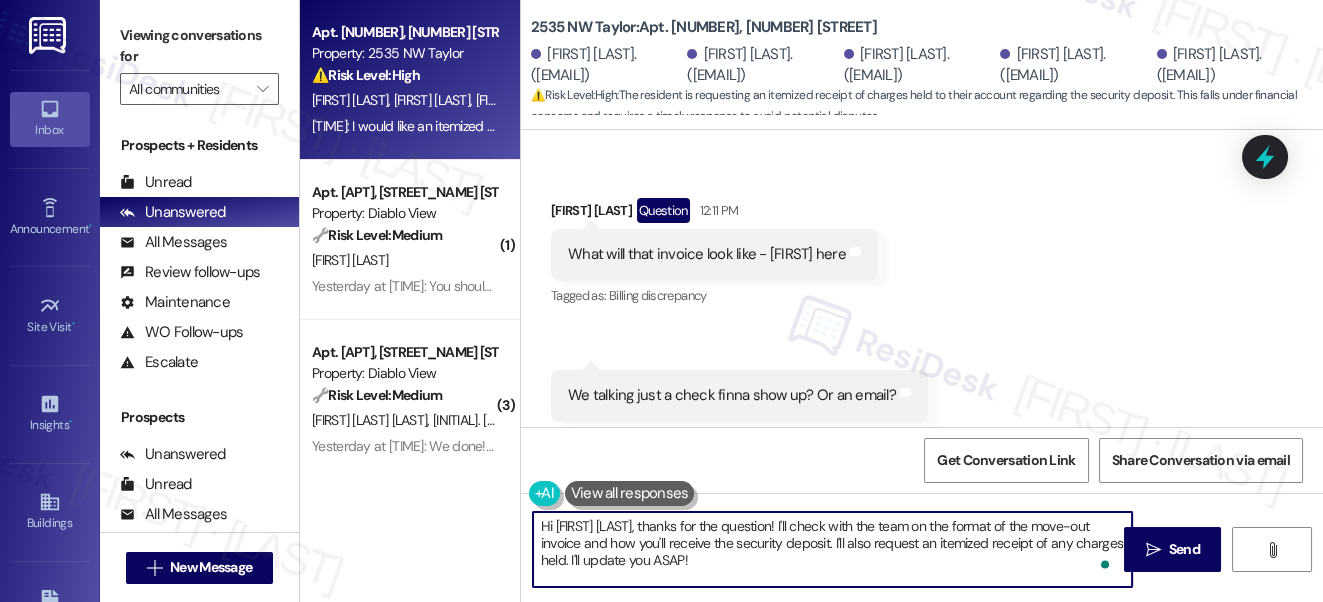 click on "Hi [FIRST] [LAST], thanks for the question! I'll check with the team on the format of the move-out invoice and how you'll receive the security deposit. I'll also request an itemized receipt of any charges held. I'll update you ASAP!" at bounding box center (833, 549) 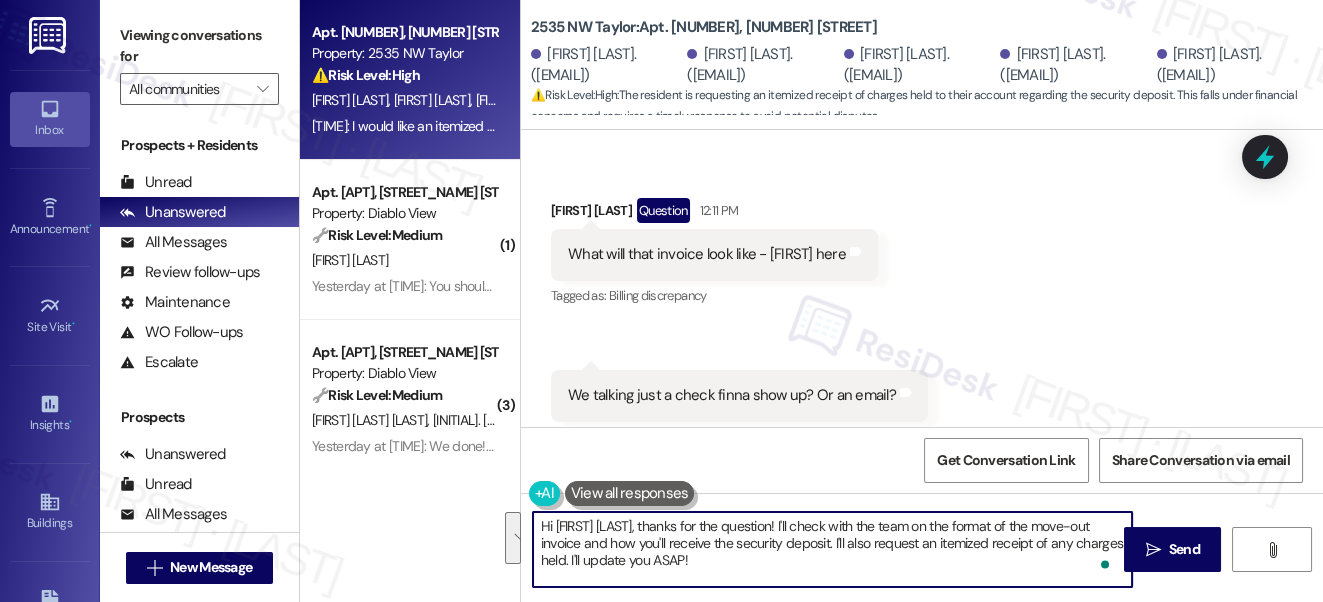 click on "Hi [FIRST] [LAST], thanks for the question! I'll check with the team on the format of the move-out invoice and how you'll receive the security deposit. I'll also request an itemized receipt of any charges held. I'll update you ASAP!" at bounding box center (833, 549) 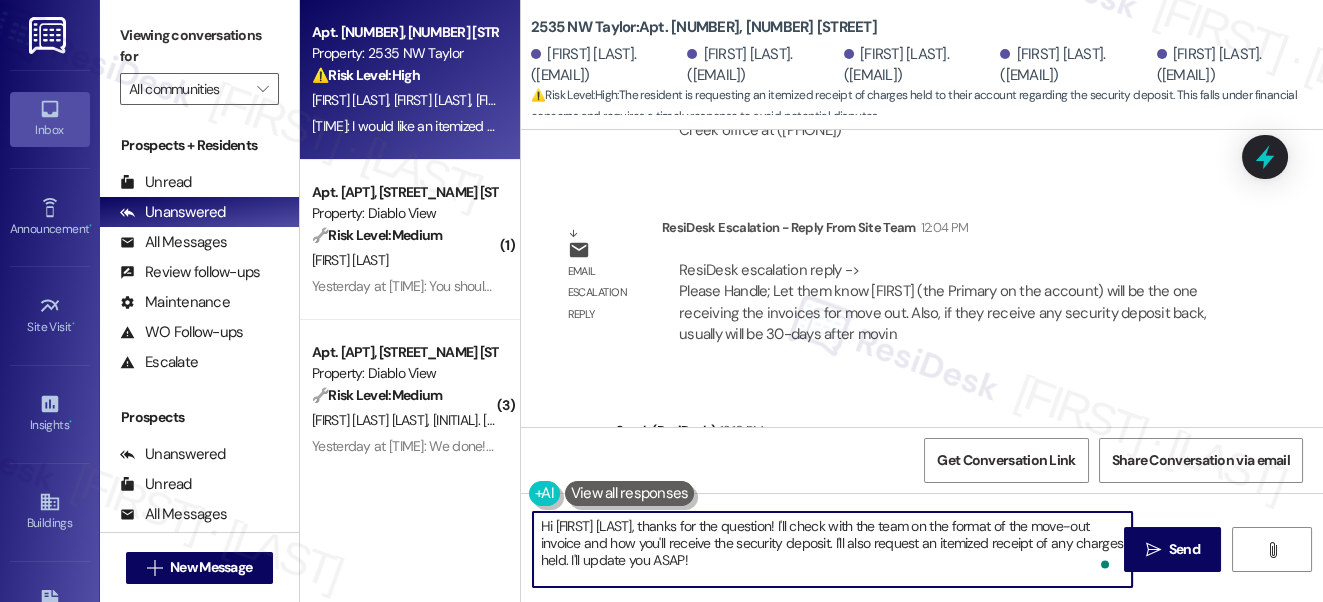 scroll, scrollTop: 6879, scrollLeft: 0, axis: vertical 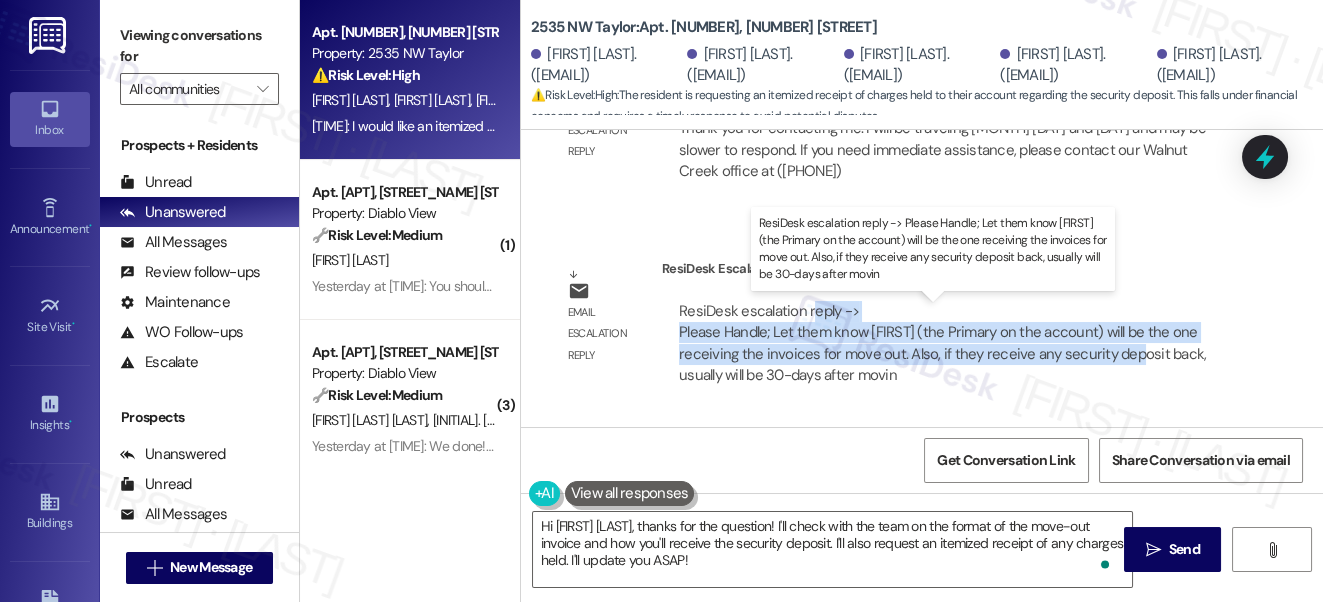 drag, startPoint x: 810, startPoint y: 316, endPoint x: 1145, endPoint y: 356, distance: 337.3796 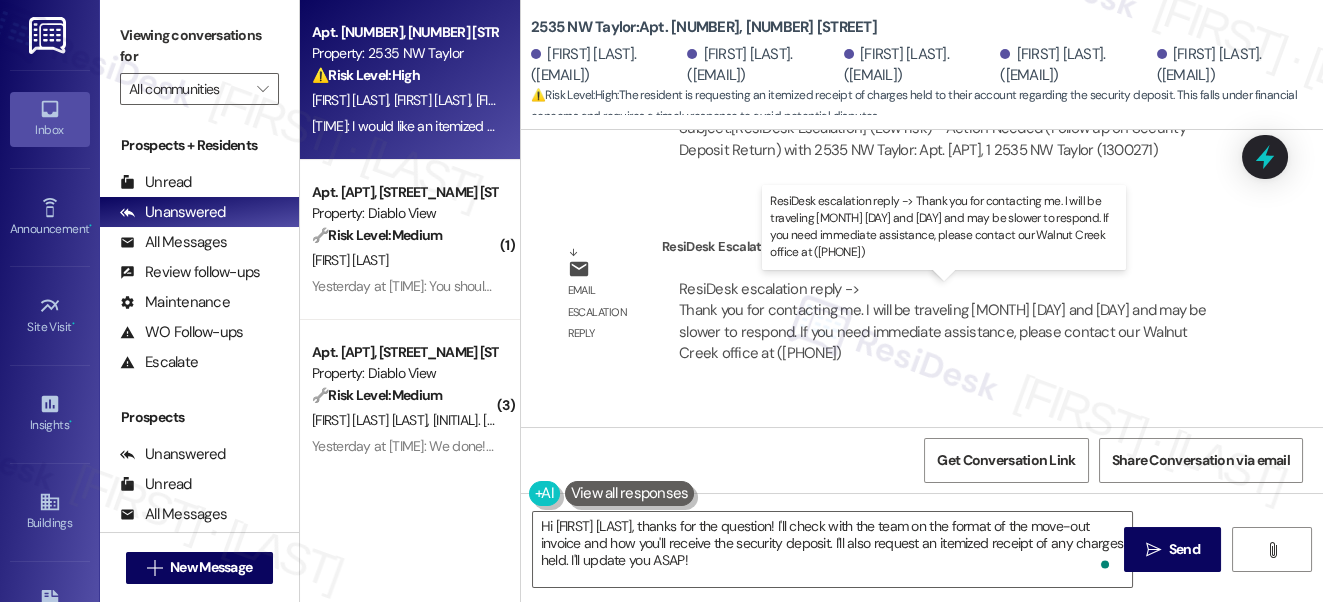 scroll, scrollTop: 6606, scrollLeft: 0, axis: vertical 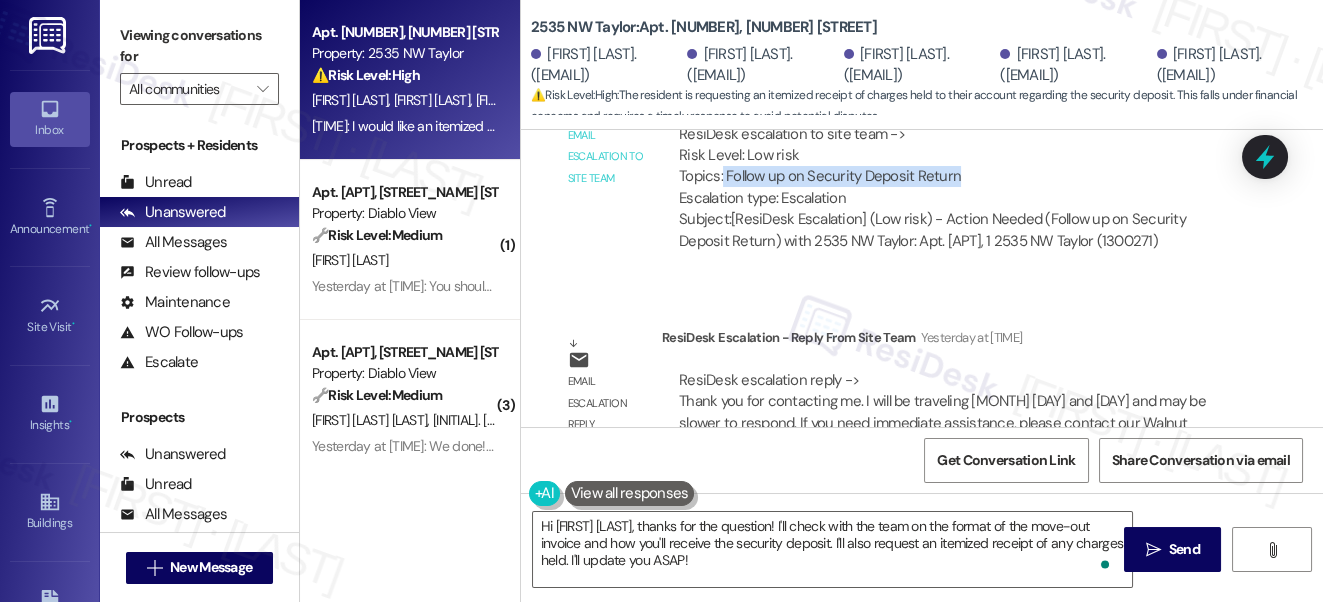 drag, startPoint x: 722, startPoint y: 178, endPoint x: 964, endPoint y: 180, distance: 242.00827 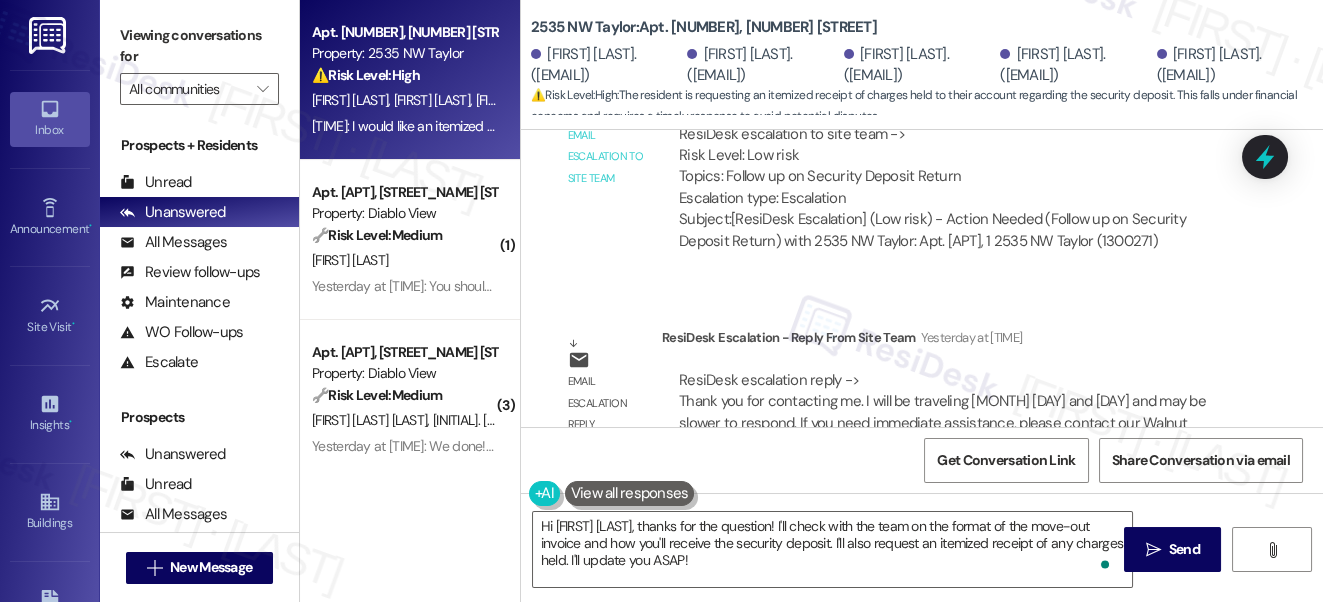 click on "Viewing conversations for" at bounding box center (199, 46) 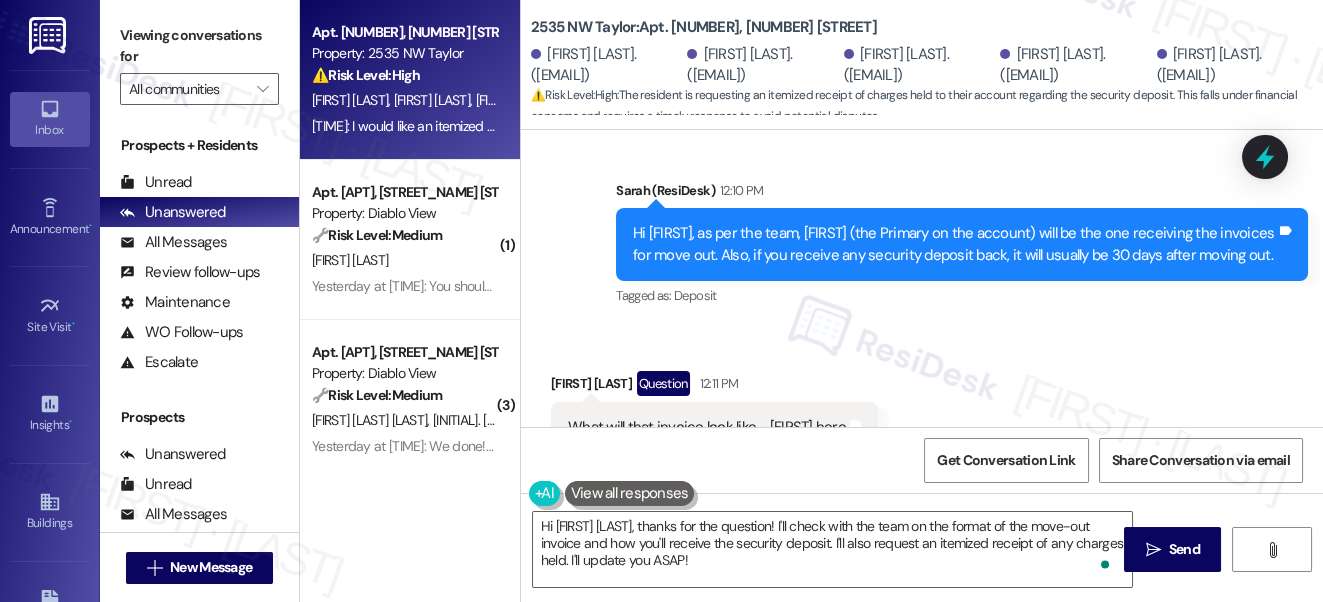 scroll, scrollTop: 7242, scrollLeft: 0, axis: vertical 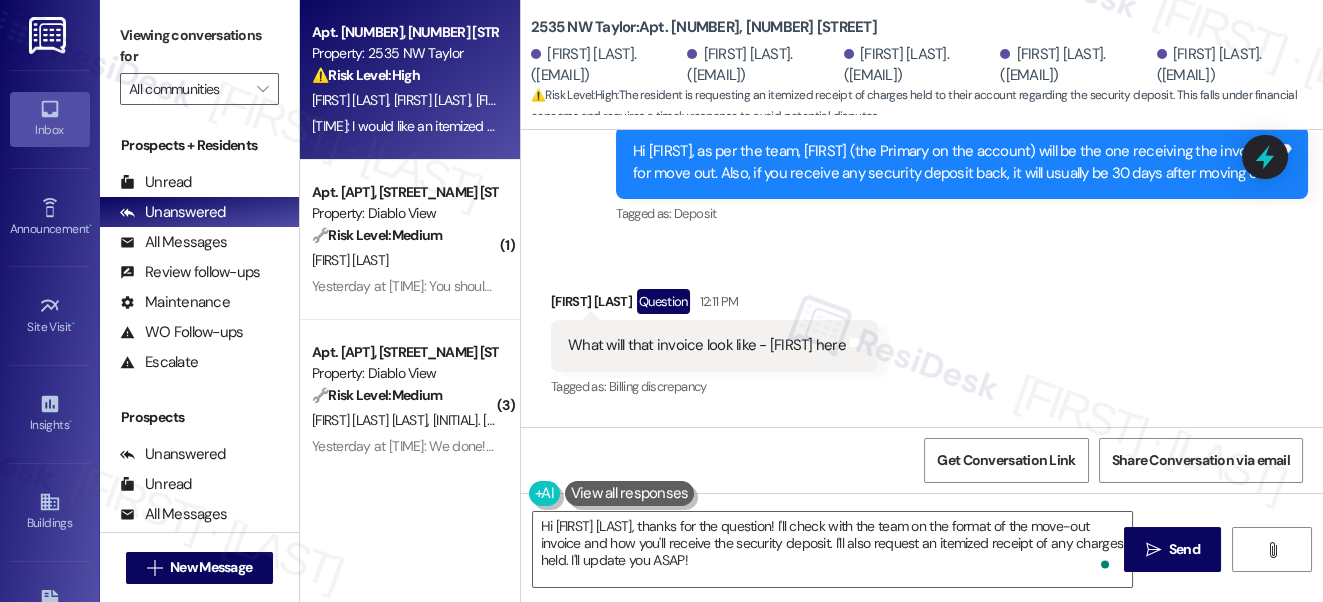 click on "What will that invoice look like - [FIRST] here" at bounding box center [707, 345] 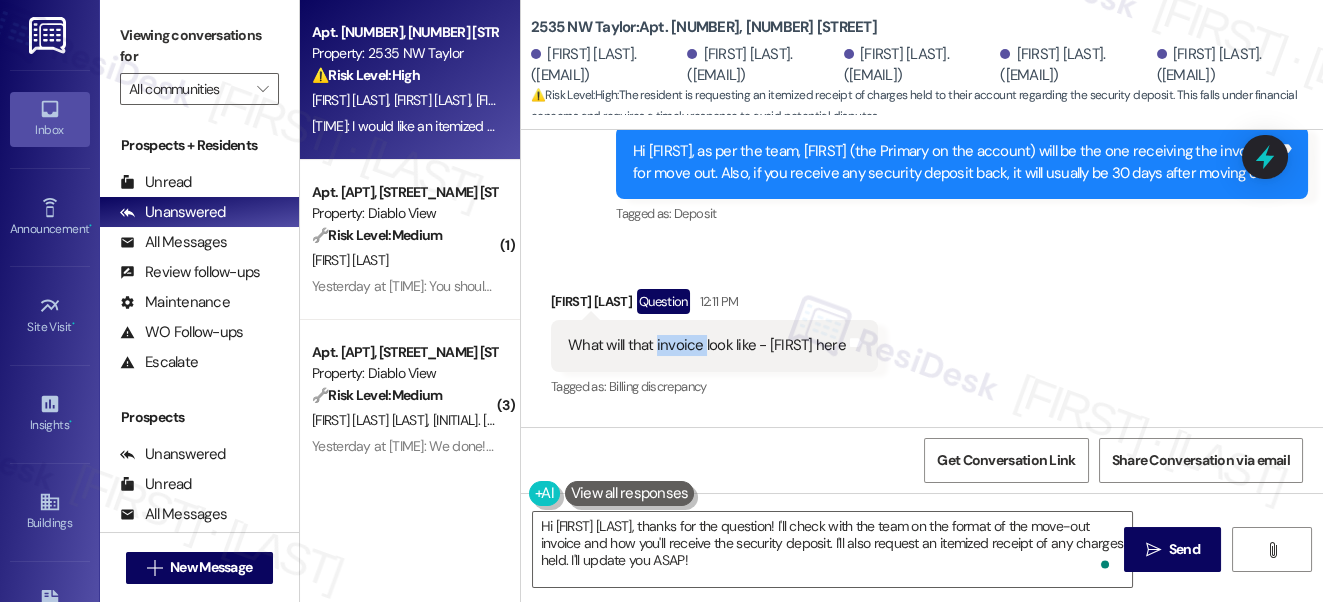 click on "What will that invoice look like - [FIRST] here" at bounding box center [707, 345] 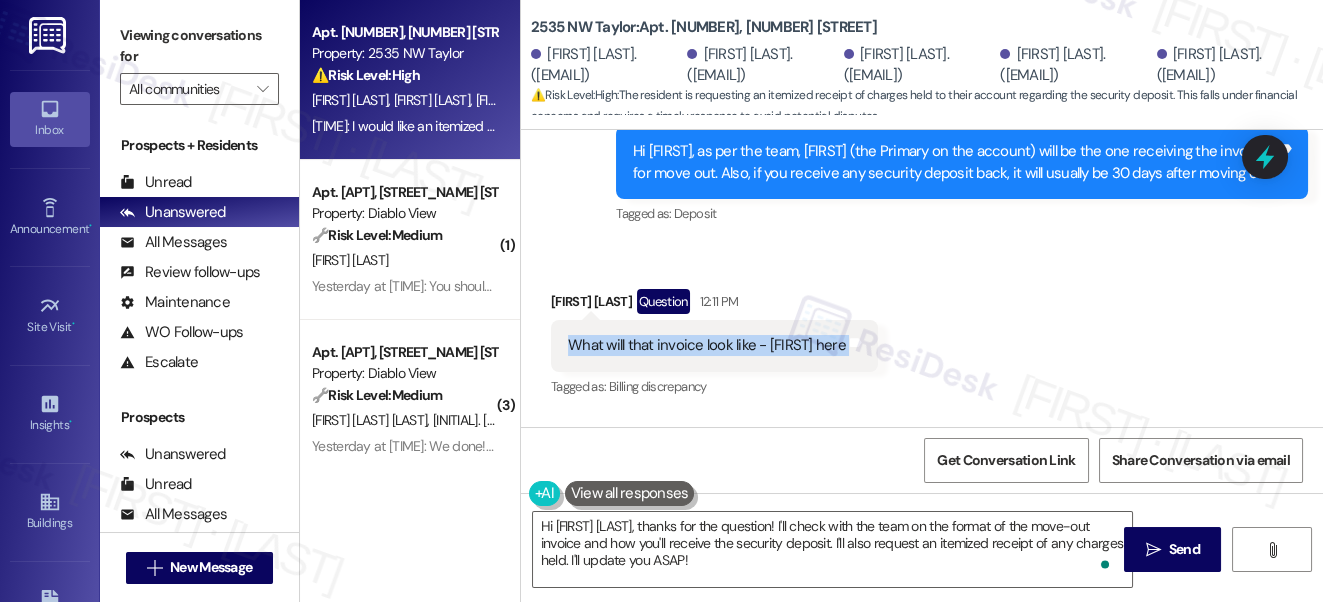 click on "What will that invoice look like - [FIRST] here" at bounding box center (707, 345) 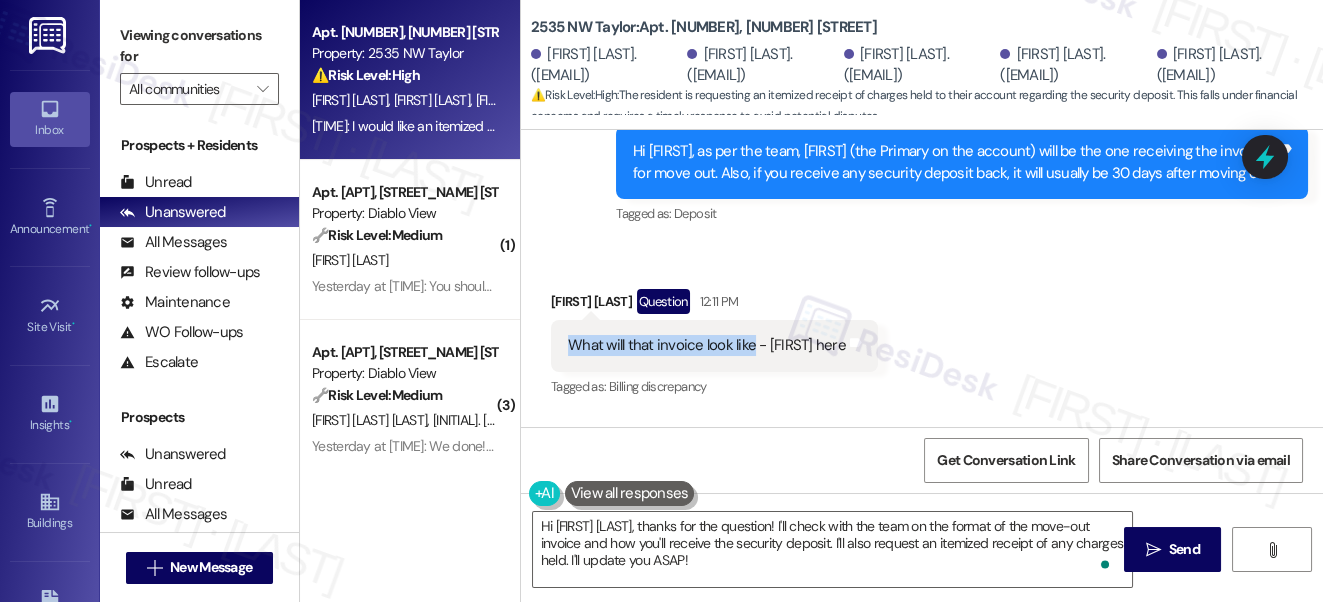 drag, startPoint x: 750, startPoint y: 348, endPoint x: 573, endPoint y: 347, distance: 177.00282 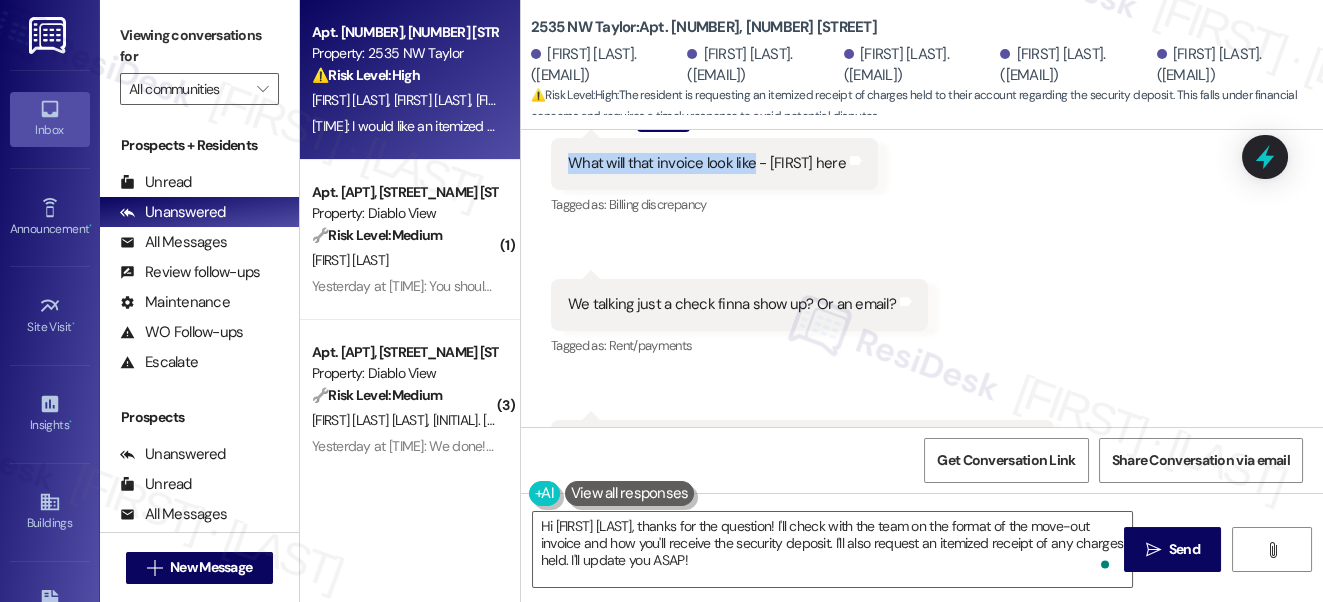 scroll, scrollTop: 7514, scrollLeft: 0, axis: vertical 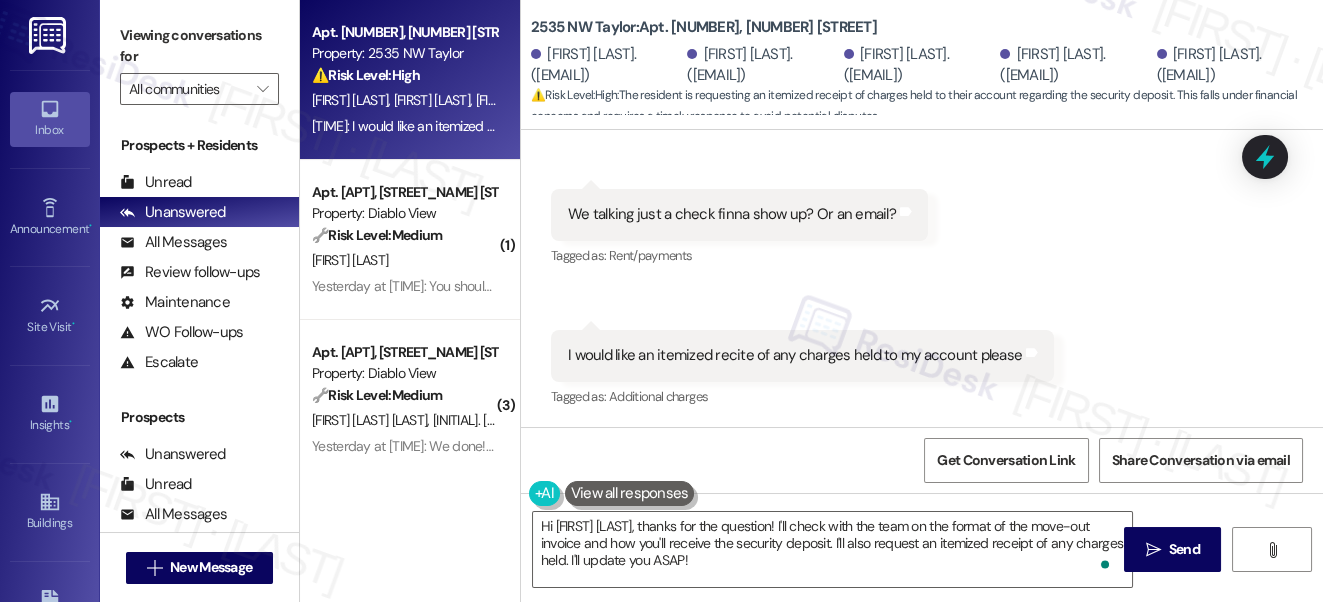 click on "We talking just a check finna show up? Or an email? Tags and notes" at bounding box center (739, 214) 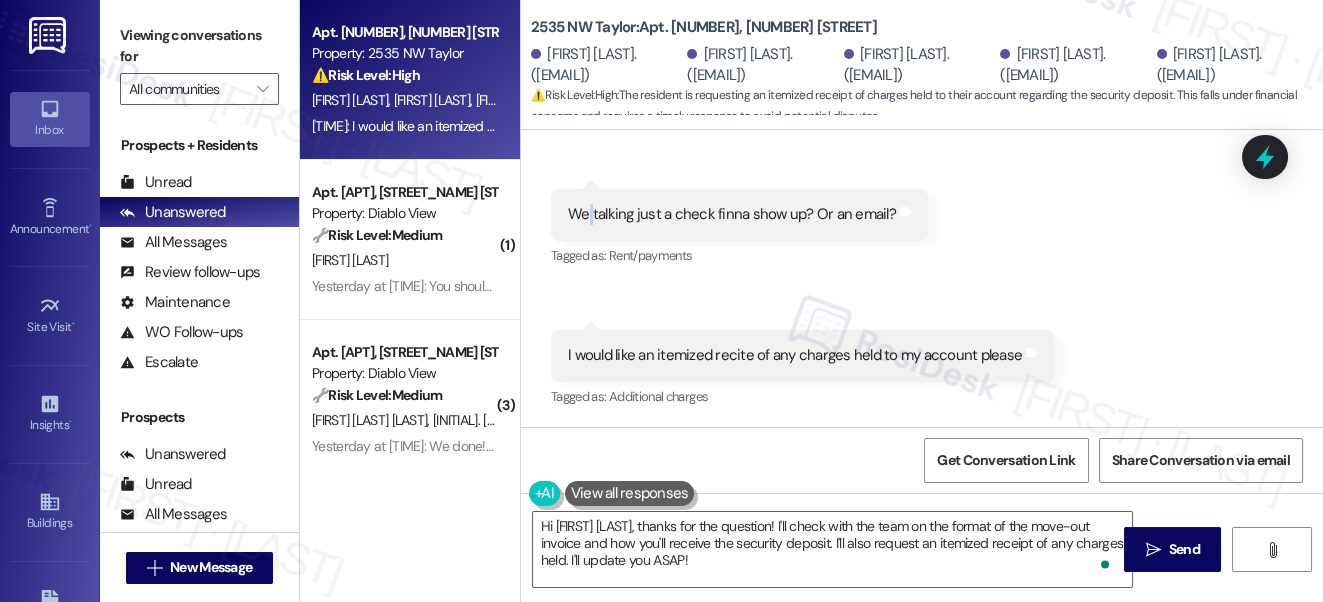 click on "We talking just a check finna show up? Or an email? Tags and notes" at bounding box center (739, 214) 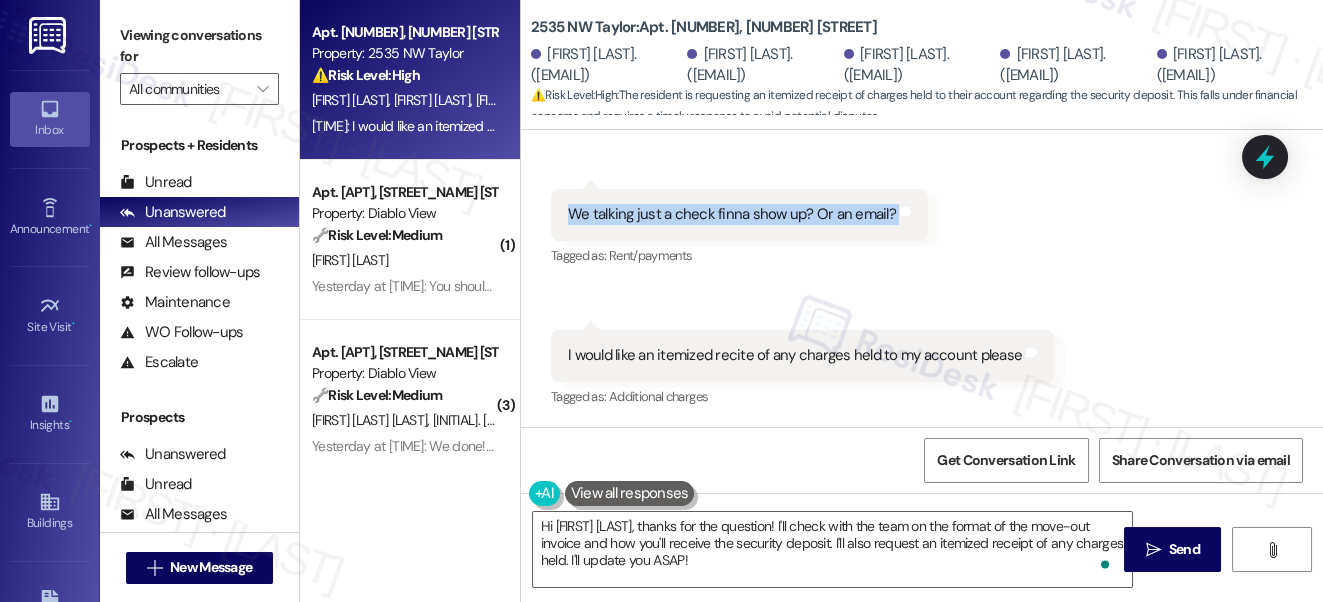 click on "We talking just a check finna show up? Or an email? Tags and notes" at bounding box center [739, 214] 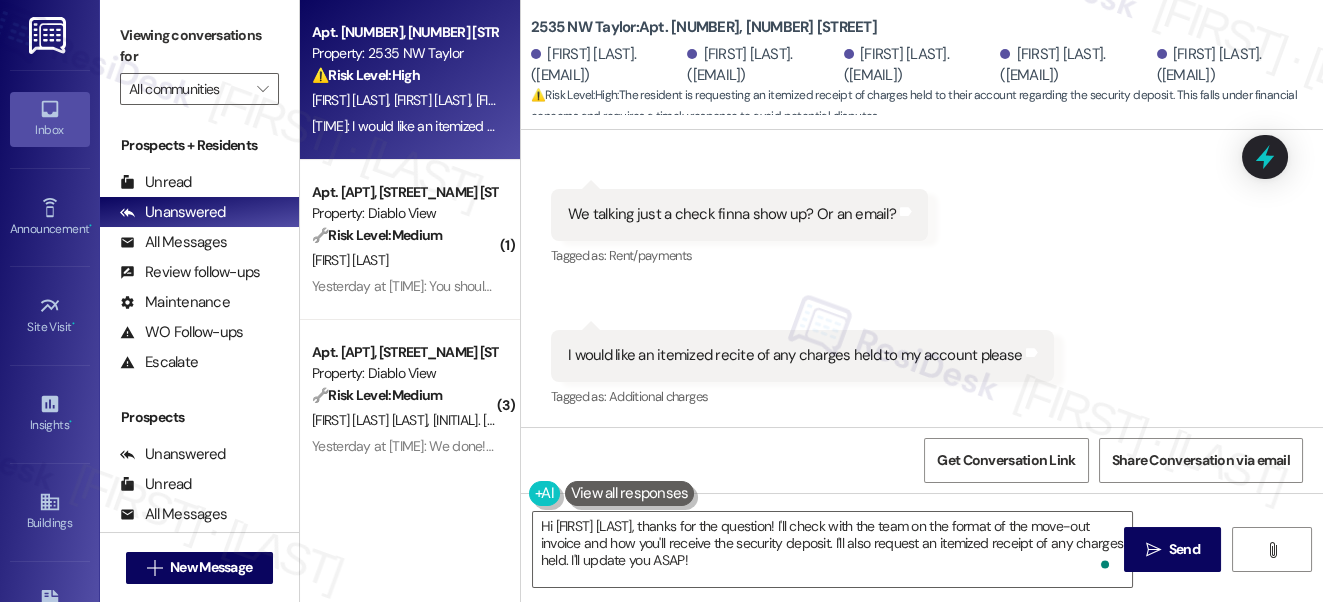 click on "I would like an itemized recite of any charges held to my account please" at bounding box center (795, 355) 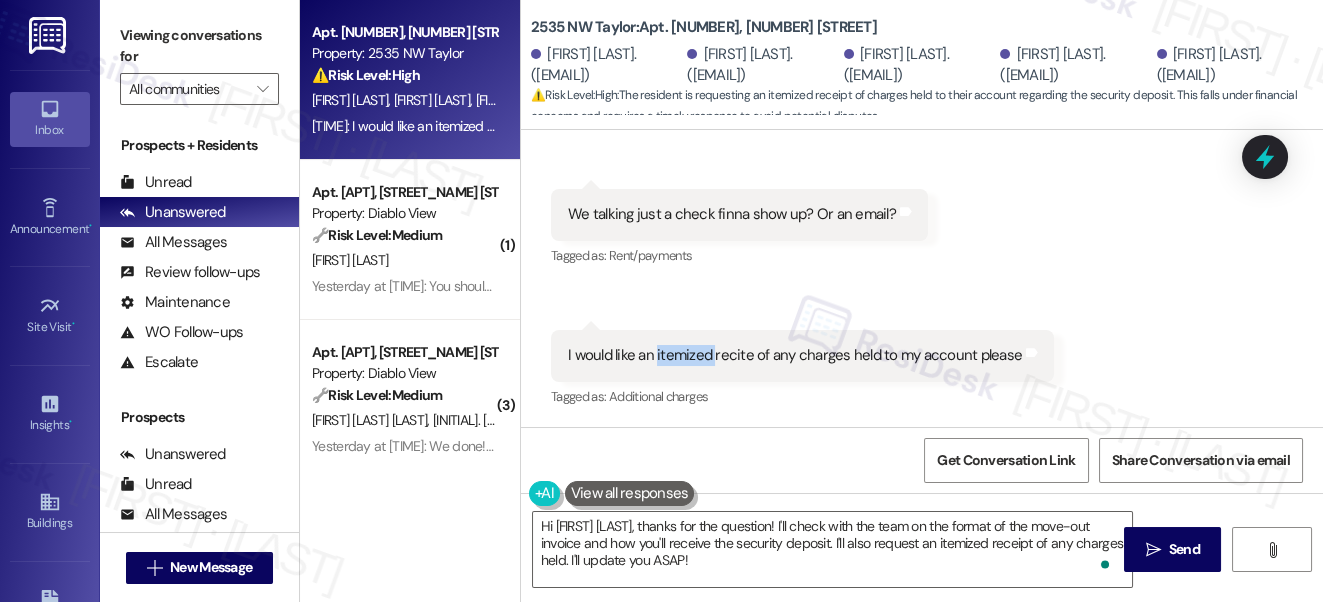 click on "I would like an itemized recite of any charges held to my account please" at bounding box center [795, 355] 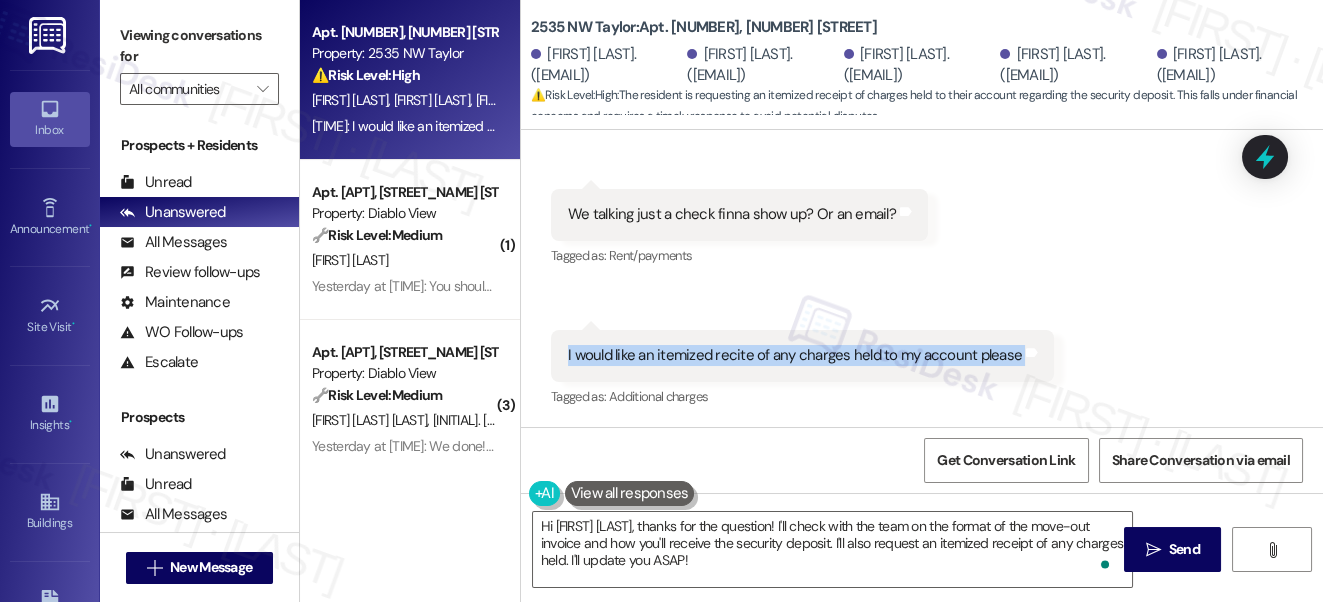 click on "I would like an itemized recite of any charges held to my account please" at bounding box center [795, 355] 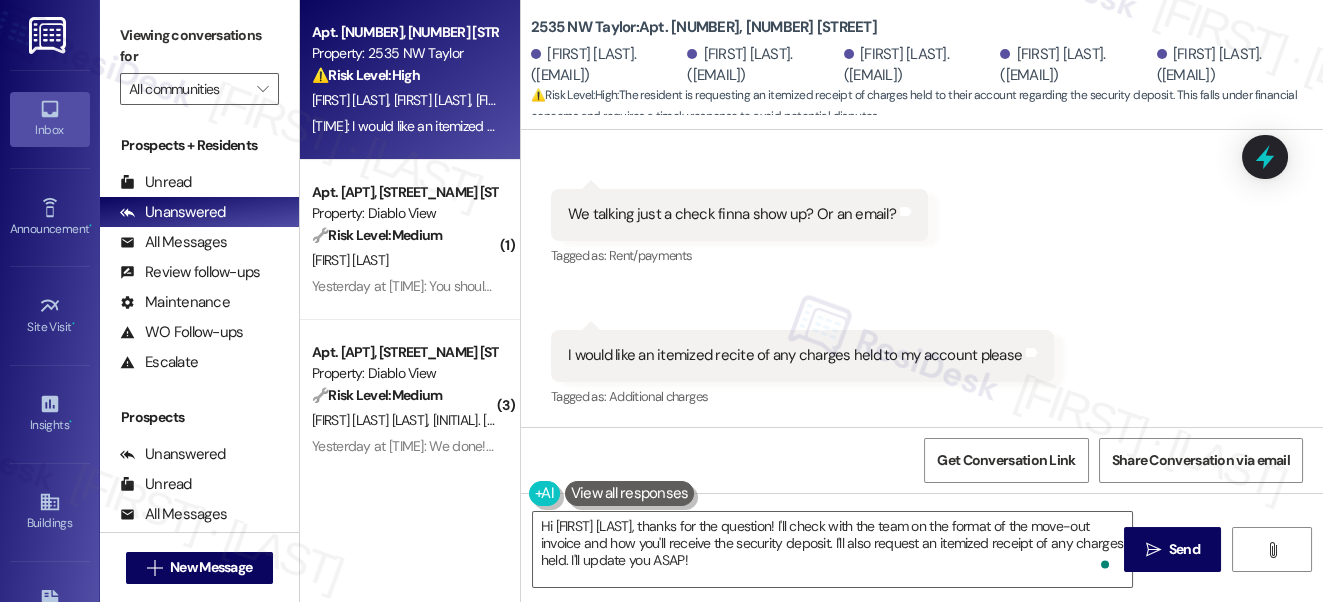click on "Viewing conversations for" at bounding box center (199, 46) 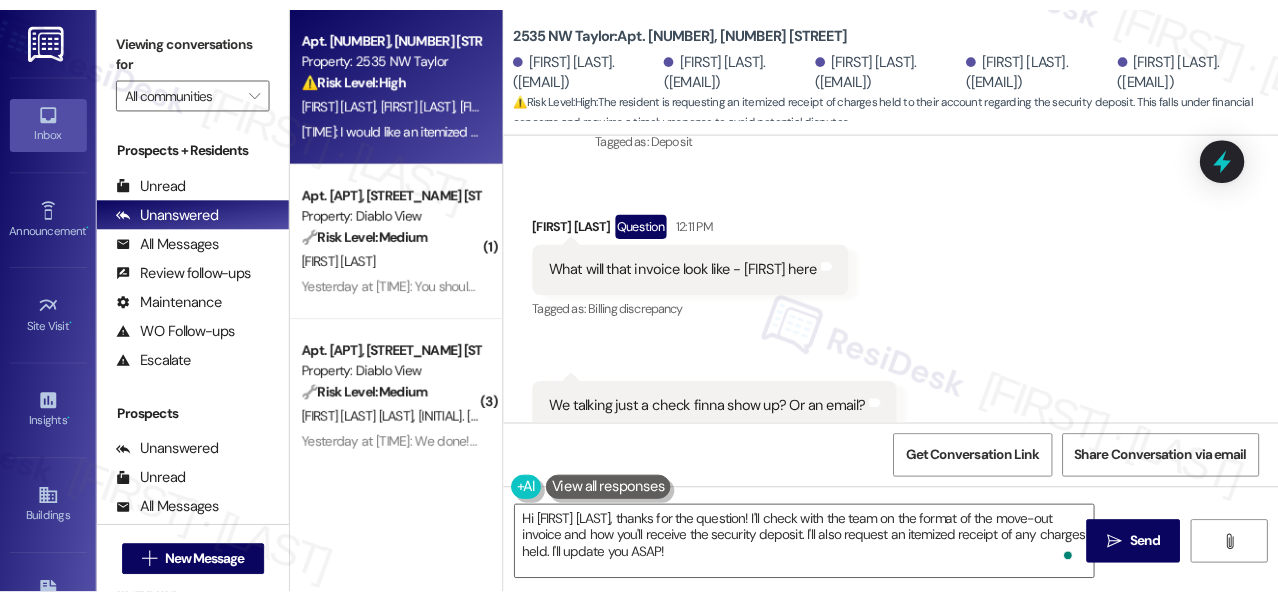 scroll, scrollTop: 7242, scrollLeft: 0, axis: vertical 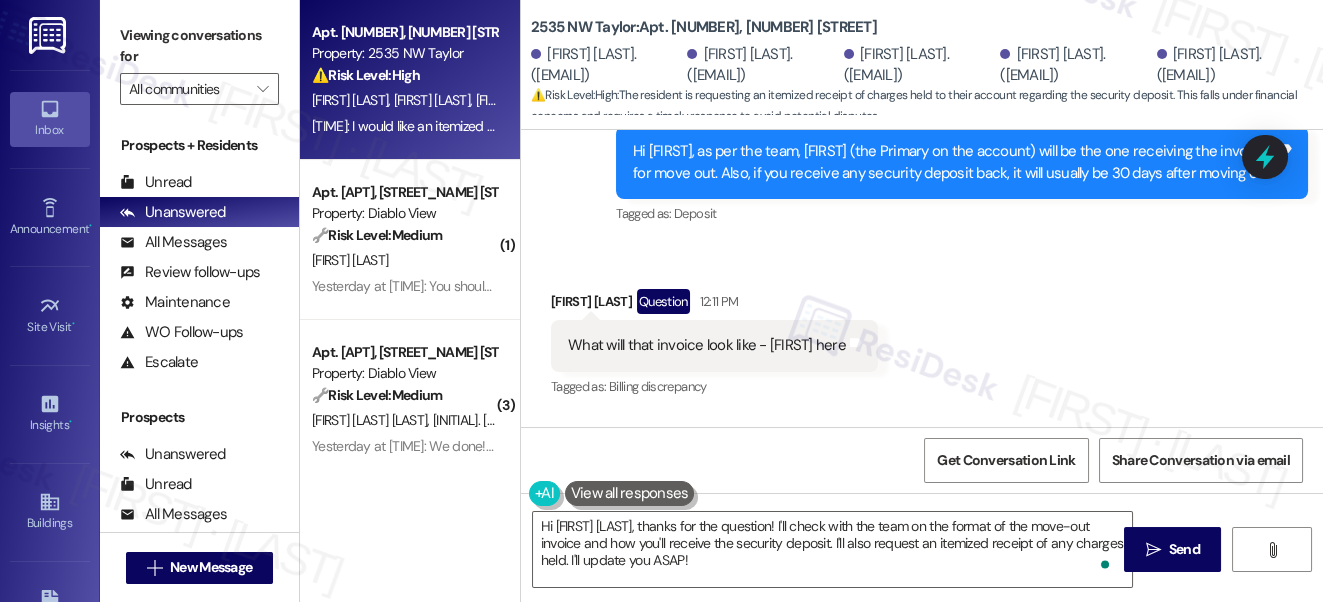 click on "What will that invoice look like - [FIRST] here Tags and notes" at bounding box center (714, 345) 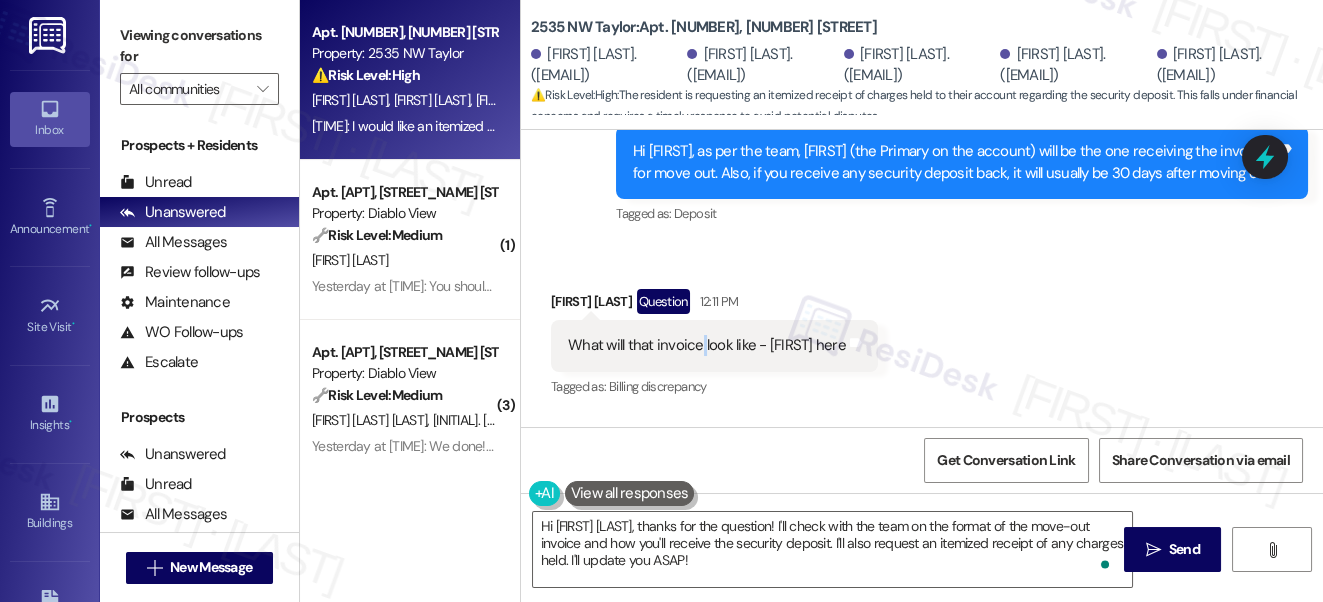 click on "What will that invoice look like - [FIRST] here Tags and notes" at bounding box center [714, 345] 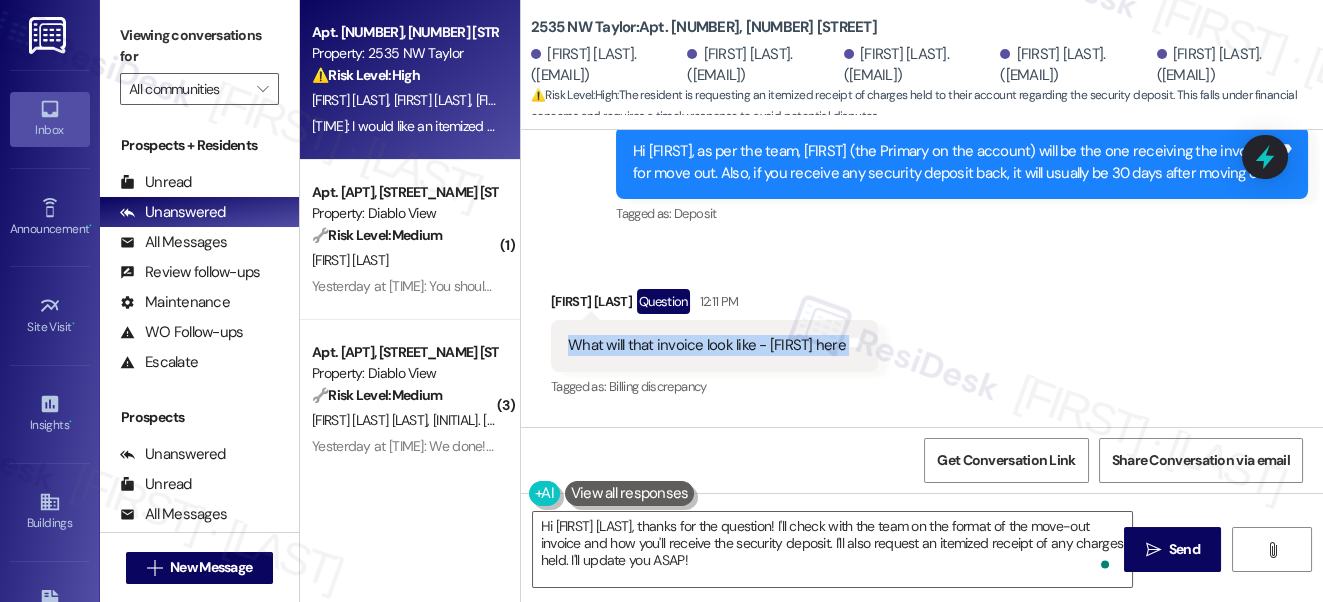 click on "What will that invoice look like - [FIRST] here Tags and notes" at bounding box center (714, 345) 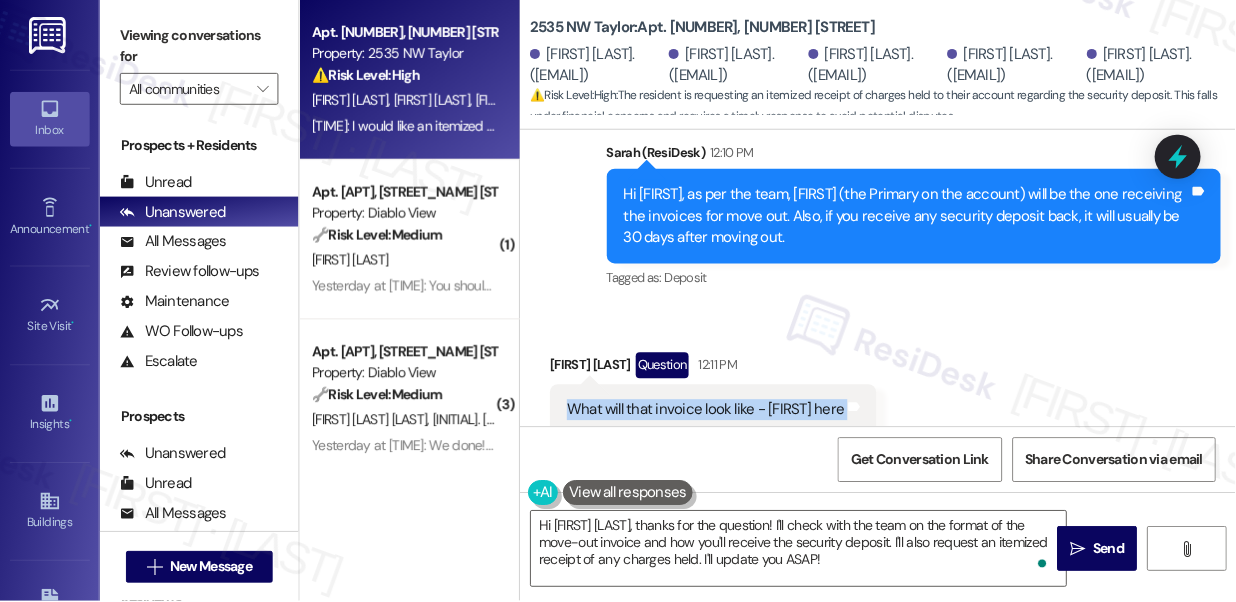 scroll, scrollTop: 7435, scrollLeft: 0, axis: vertical 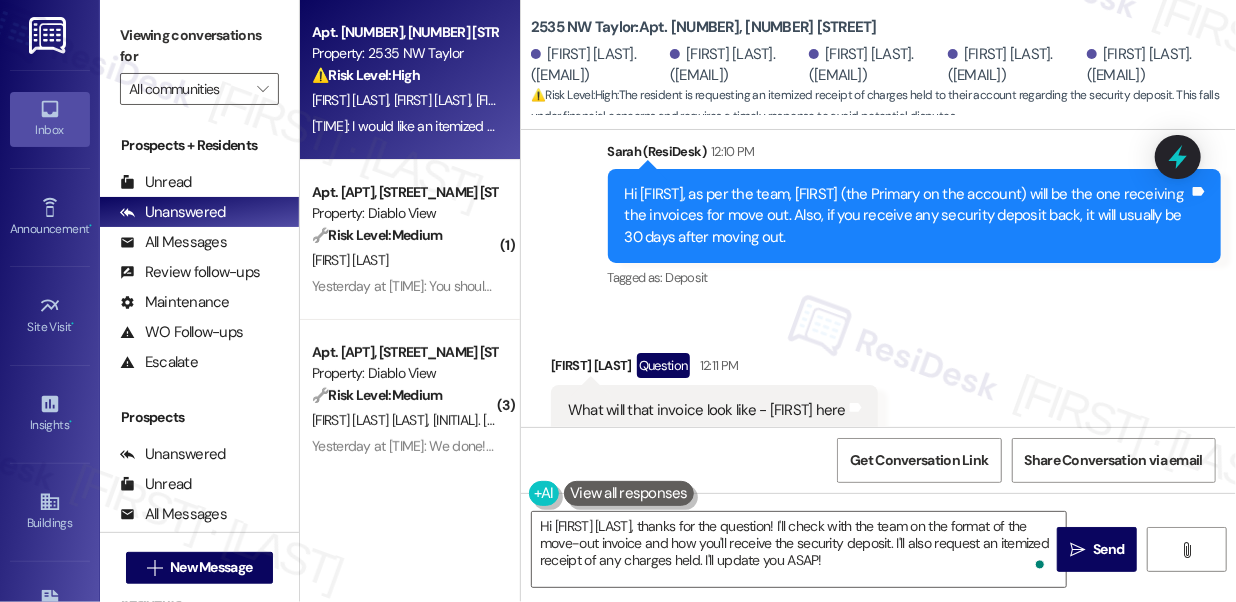 click on "Hi [FIRST], as per the team, [FIRST] (the Primary on the account) will be the one receiving the invoices for move out. Also, if you receive any security deposit back, it will usually be 30 days after moving out." at bounding box center (907, 216) 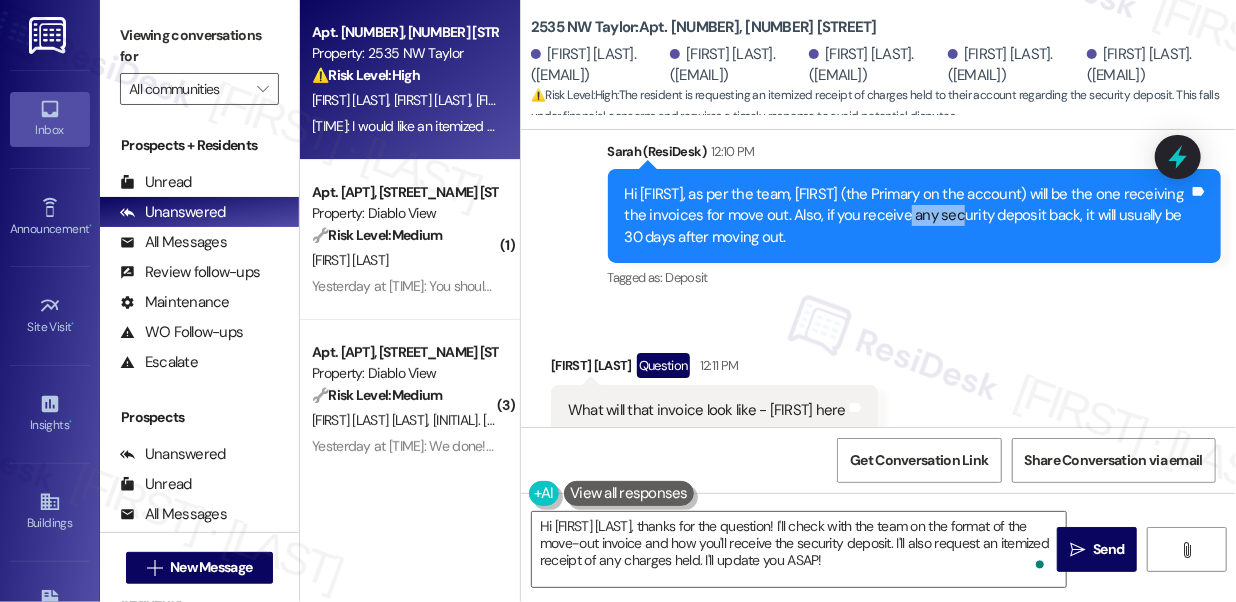 click on "Hi [FIRST], as per the team, [FIRST] (the Primary on the account) will be the one receiving the invoices for move out. Also, if you receive any security deposit back, it will usually be 30 days after moving out." at bounding box center (907, 216) 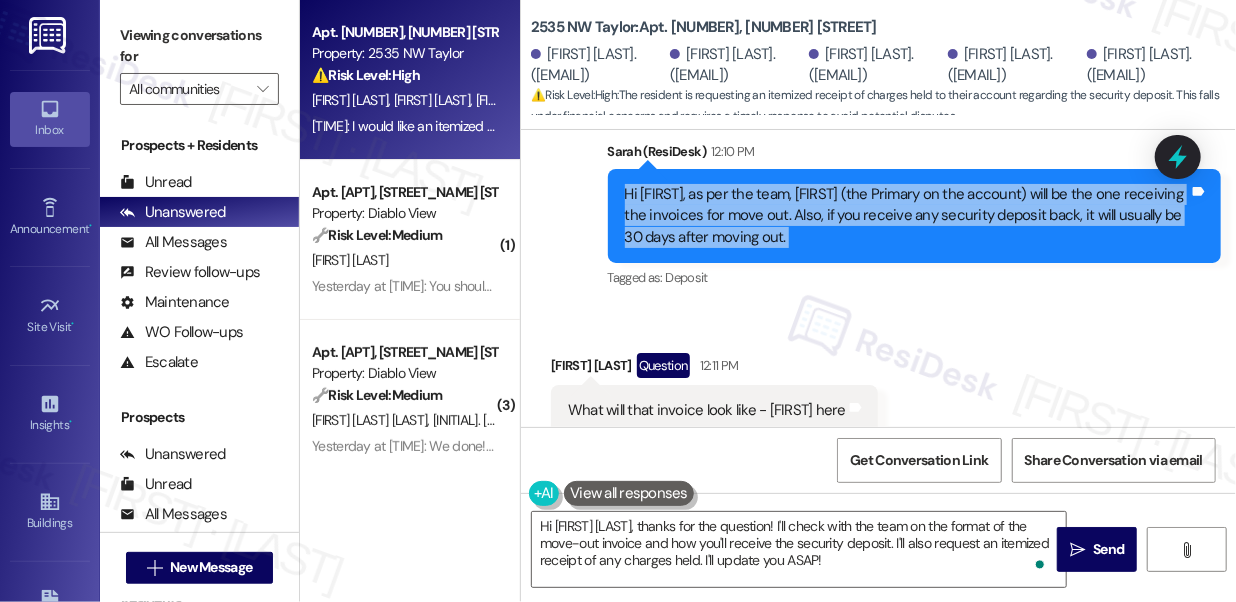 click on "Hi [FIRST], as per the team, [FIRST] (the Primary on the account) will be the one receiving the invoices for move out. Also, if you receive any security deposit back, it will usually be 30 days after moving out." at bounding box center [907, 216] 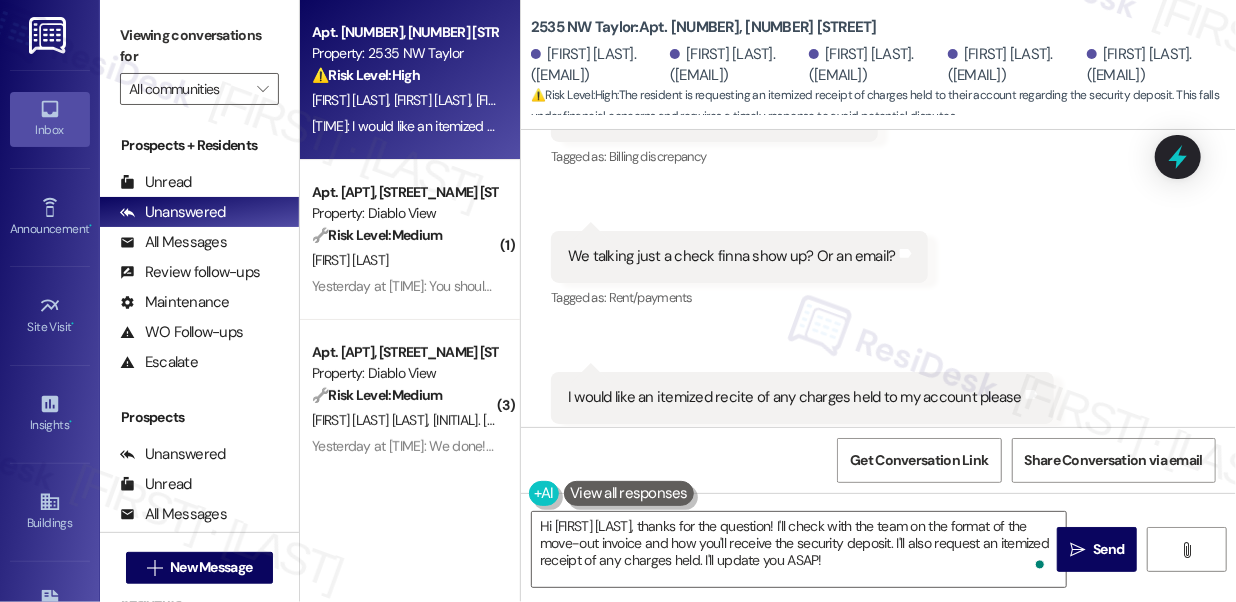 click on "I would like an itemized recite of any charges held to my account please" at bounding box center [795, 397] 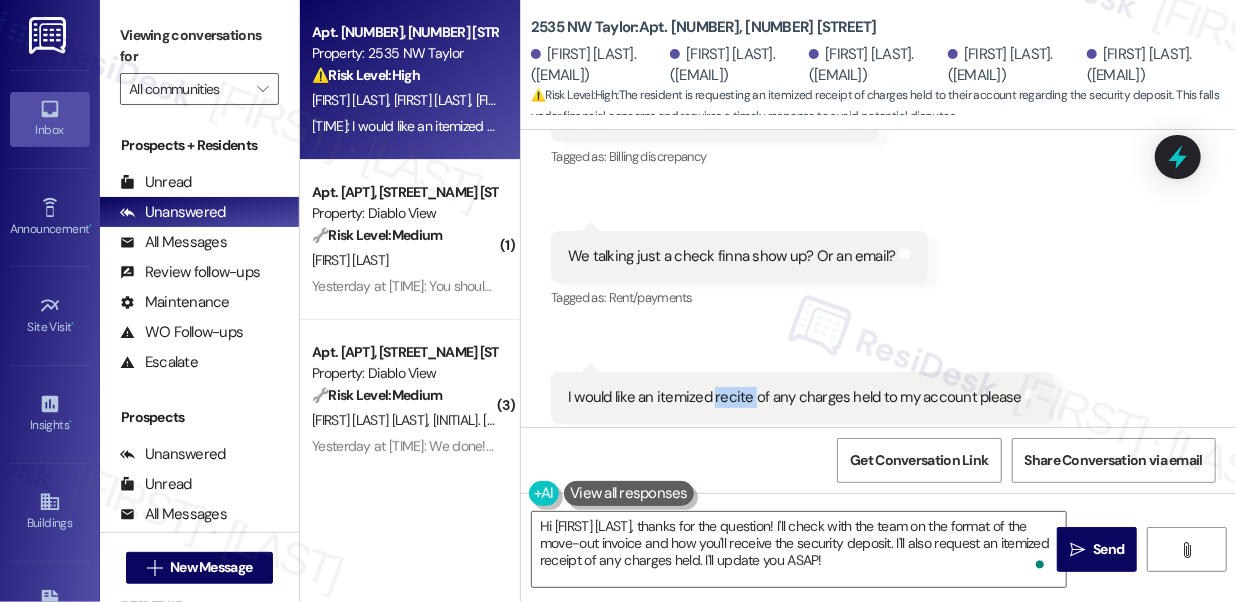 click on "I would like an itemized recite of any charges held to my account please" at bounding box center (795, 397) 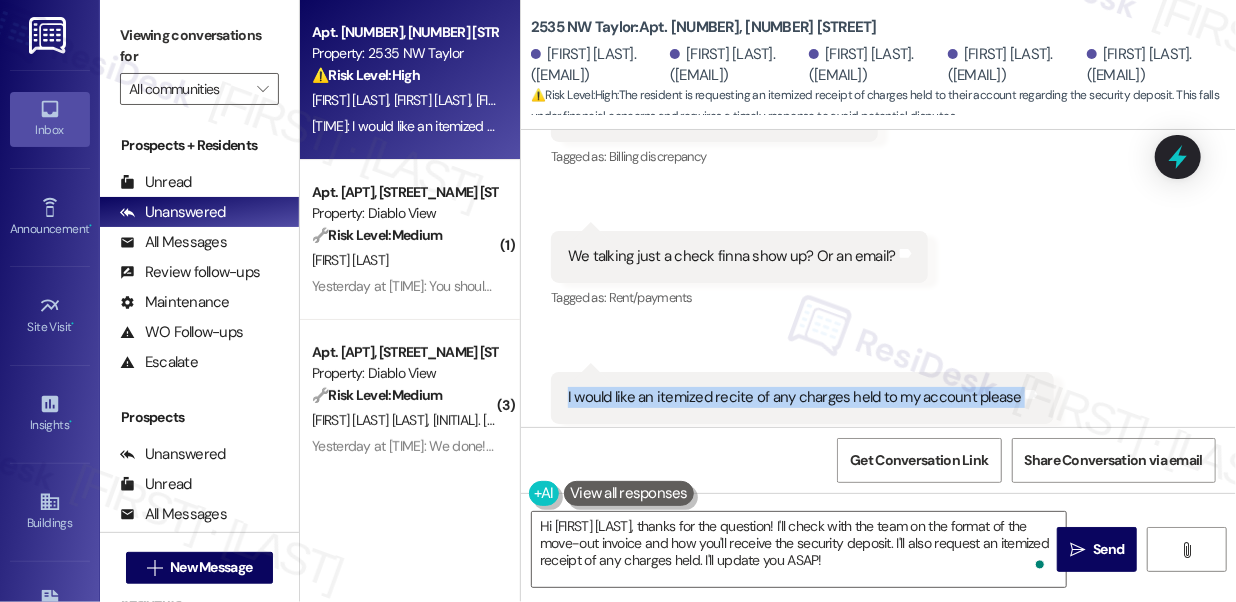 click on "I would like an itemized recite of any charges held to my account please" at bounding box center [795, 397] 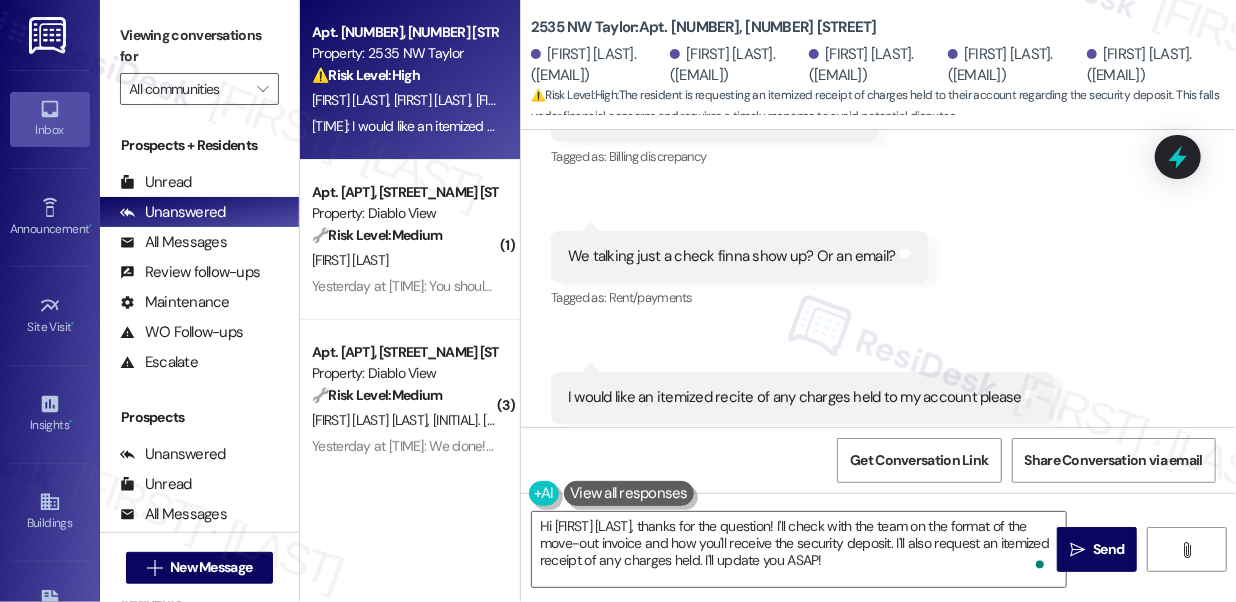 click on "Viewing conversations for" at bounding box center (199, 46) 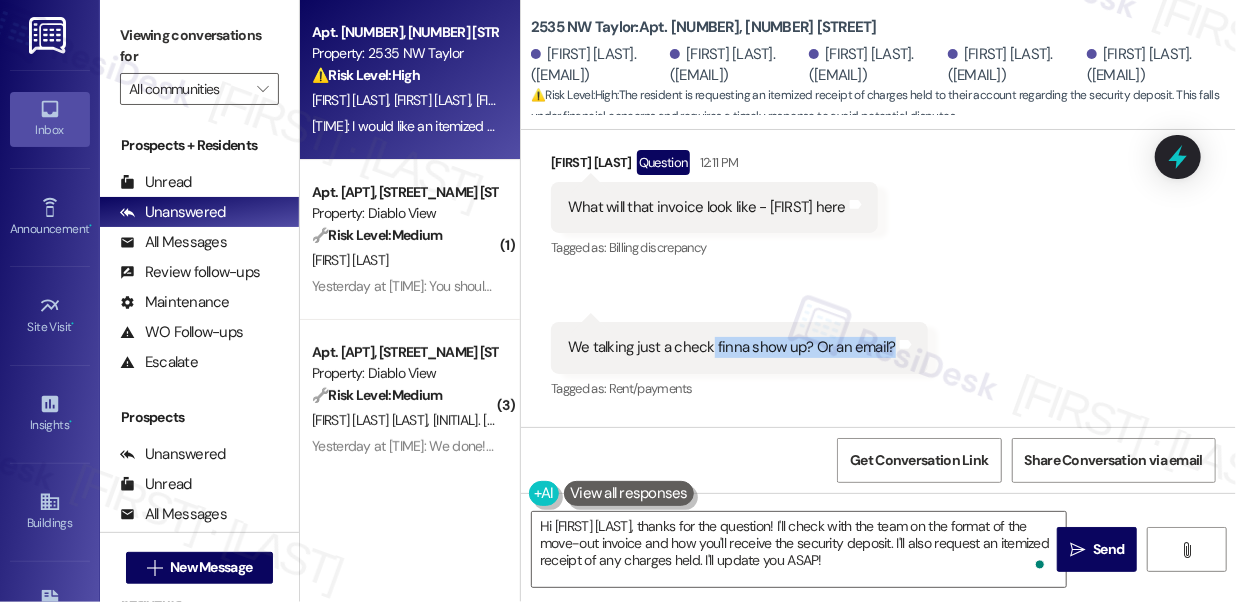drag, startPoint x: 710, startPoint y: 305, endPoint x: 884, endPoint y: 307, distance: 174.01149 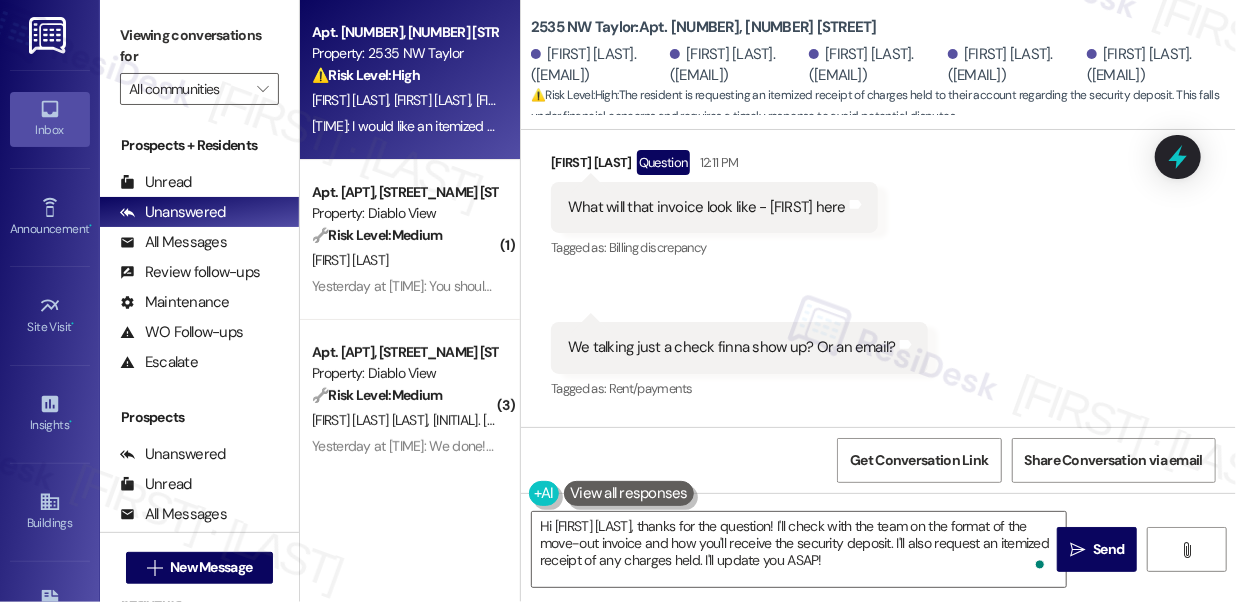 click on "We talking just a check finna show up? Or an email?" at bounding box center (732, 347) 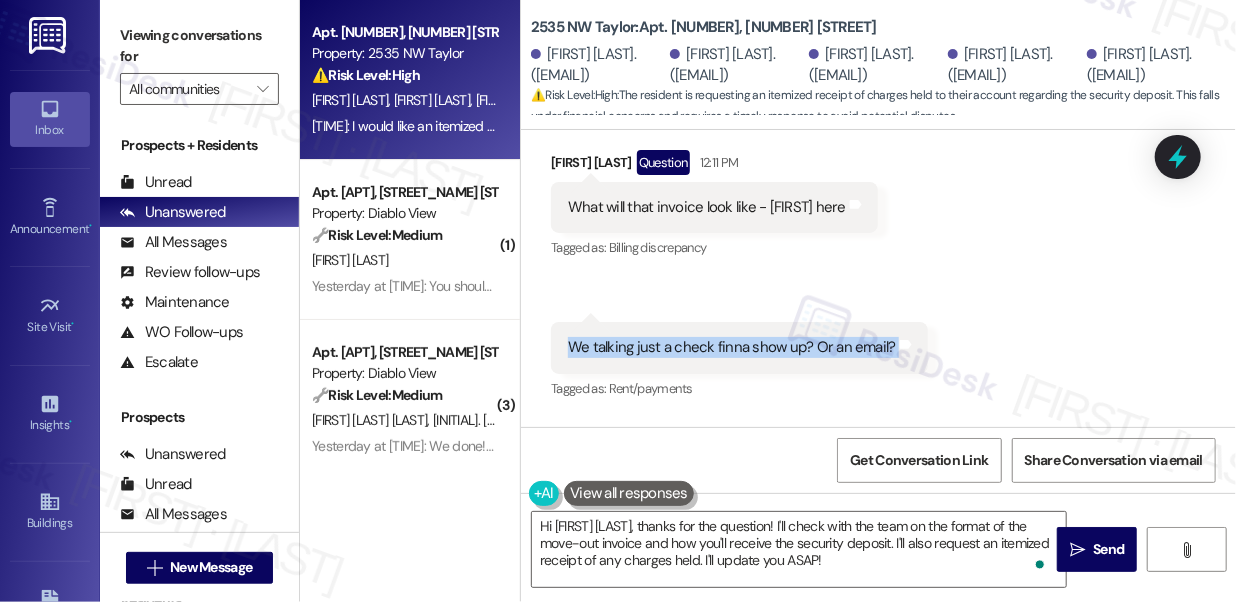 click on "We talking just a check finna show up? Or an email?" at bounding box center (732, 347) 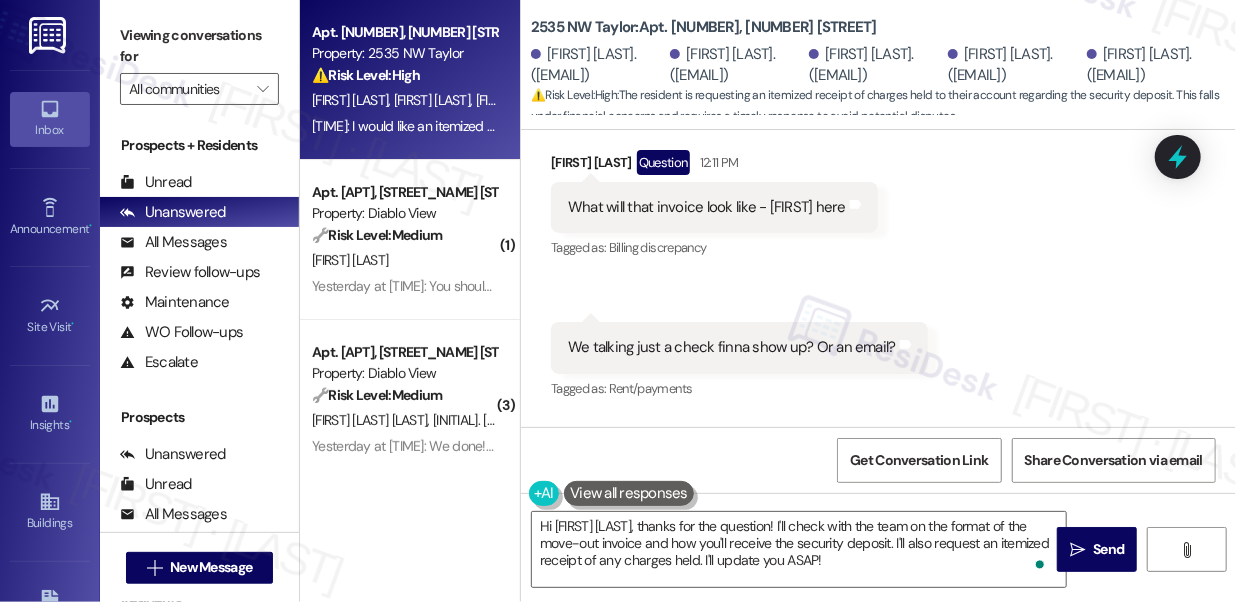 click on "Viewing conversations for" at bounding box center (199, 46) 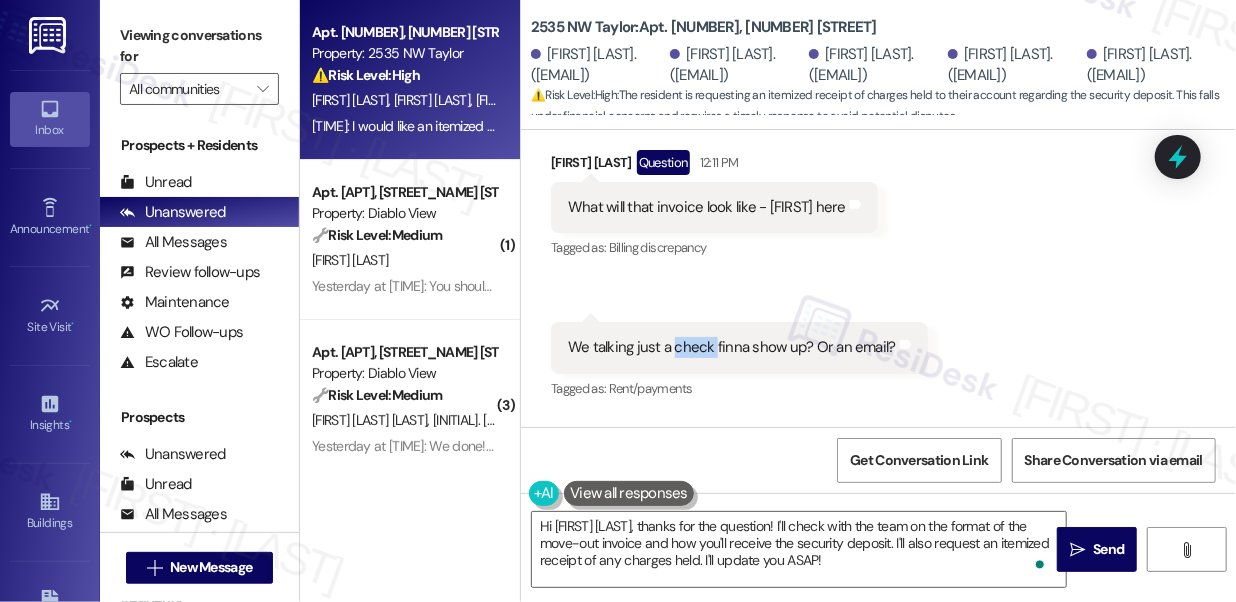 click on "We talking just a check finna show up? Or an email?" at bounding box center [732, 347] 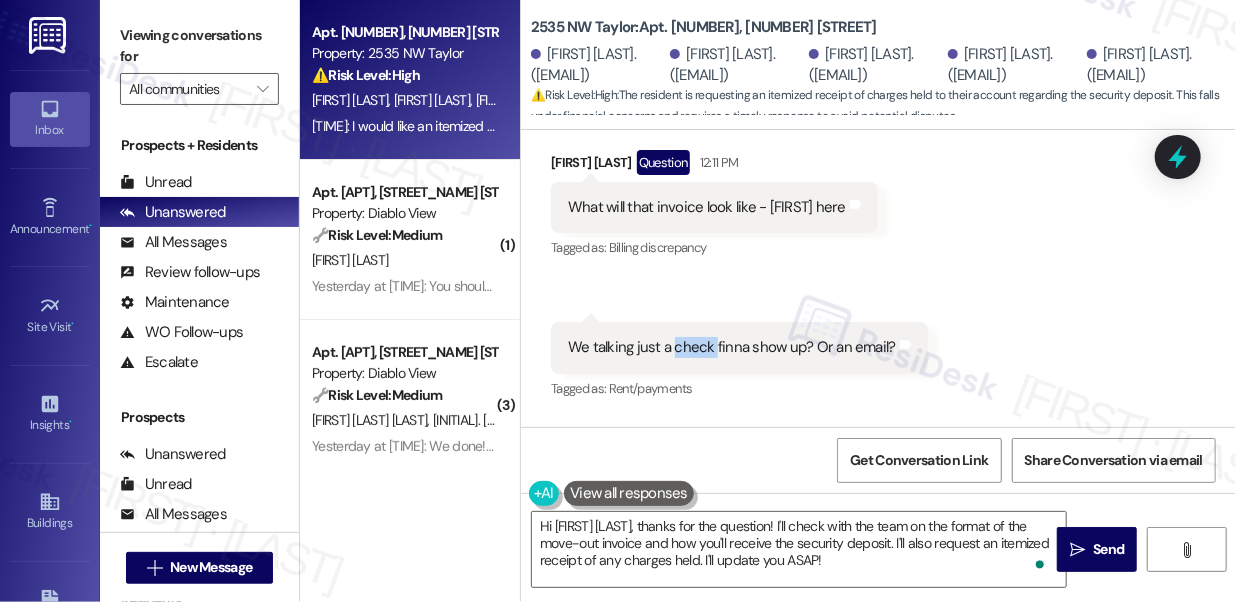 copy on "check" 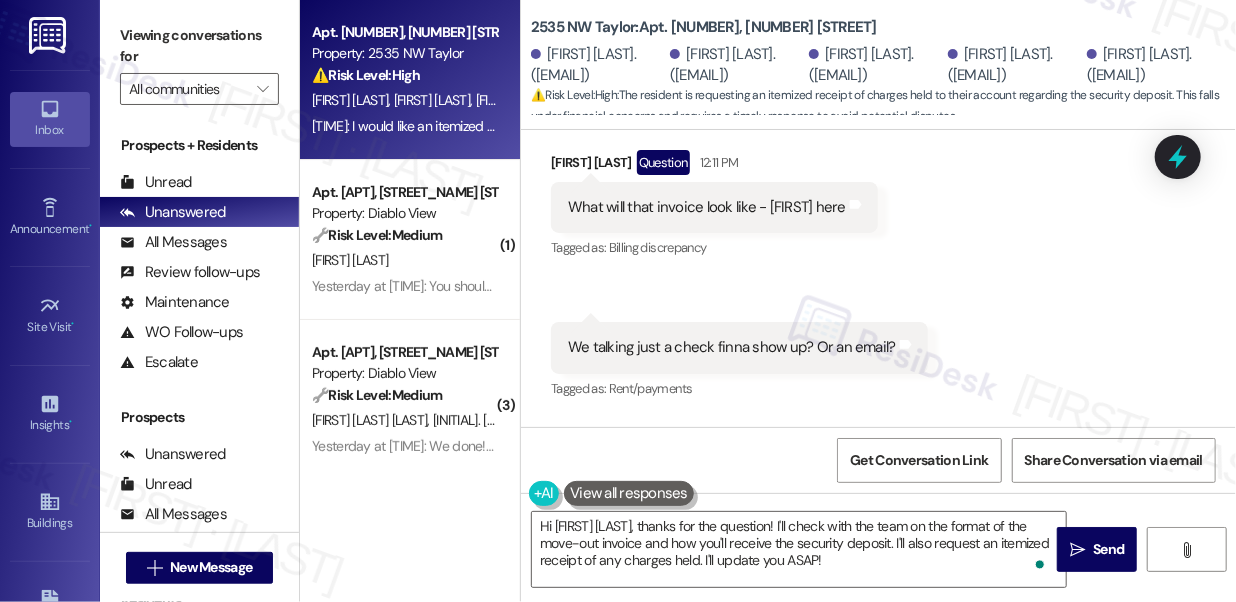 click on "Viewing conversations for" at bounding box center (199, 46) 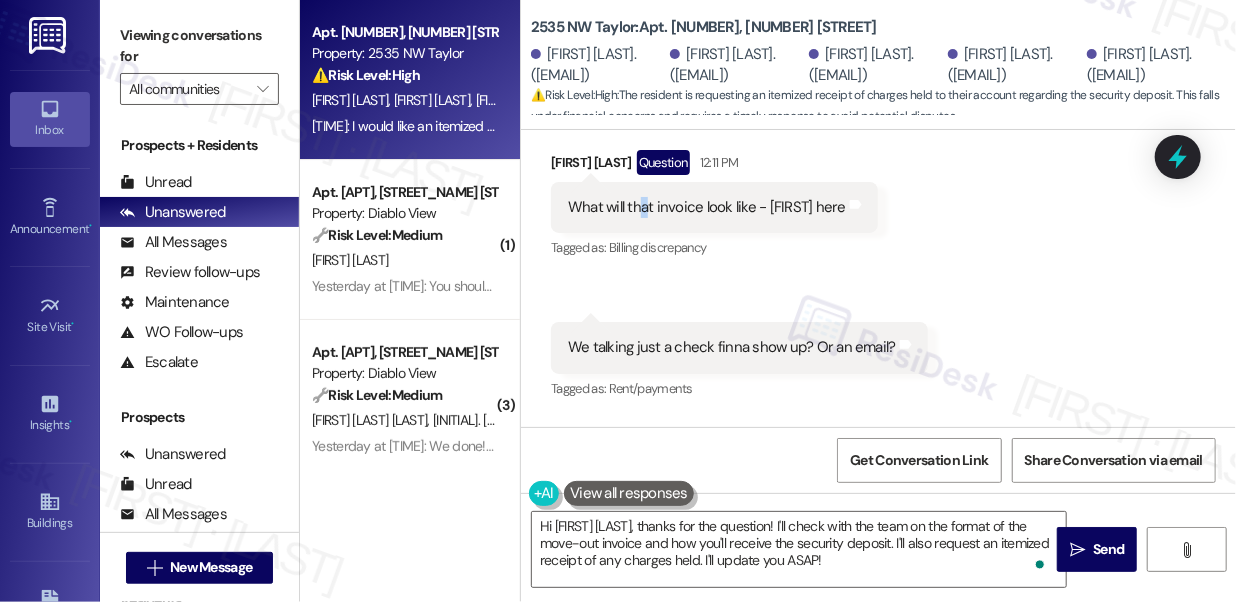 click on "What will that invoice look like - [FIRST] here" at bounding box center [707, 207] 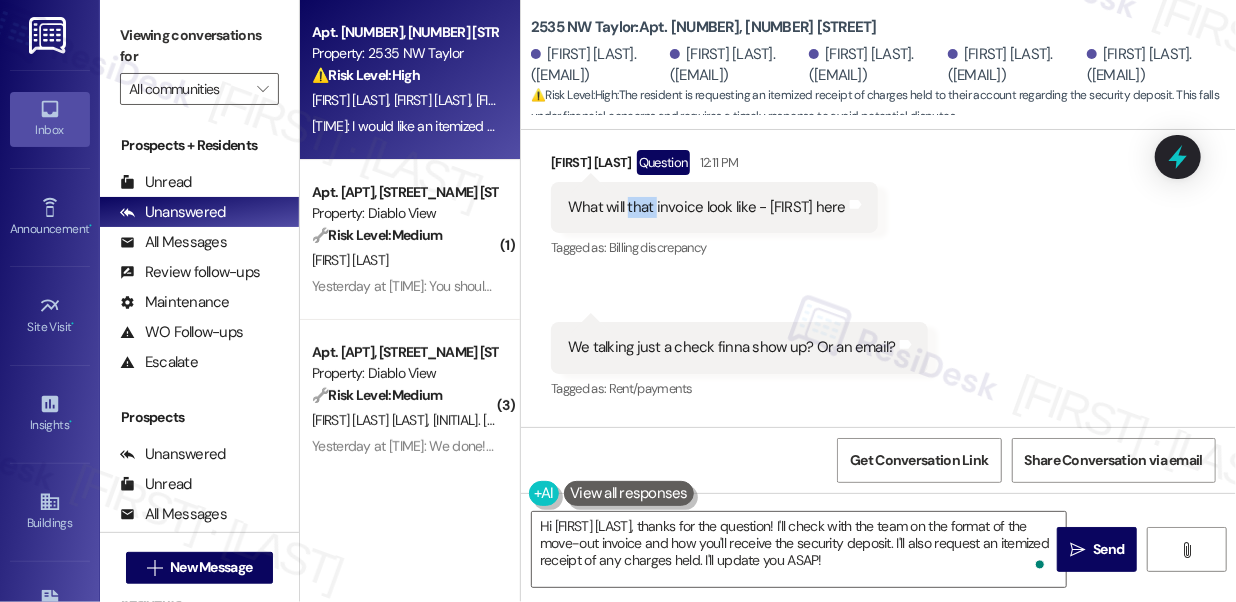 click on "What will that invoice look like - [FIRST] here" at bounding box center [707, 207] 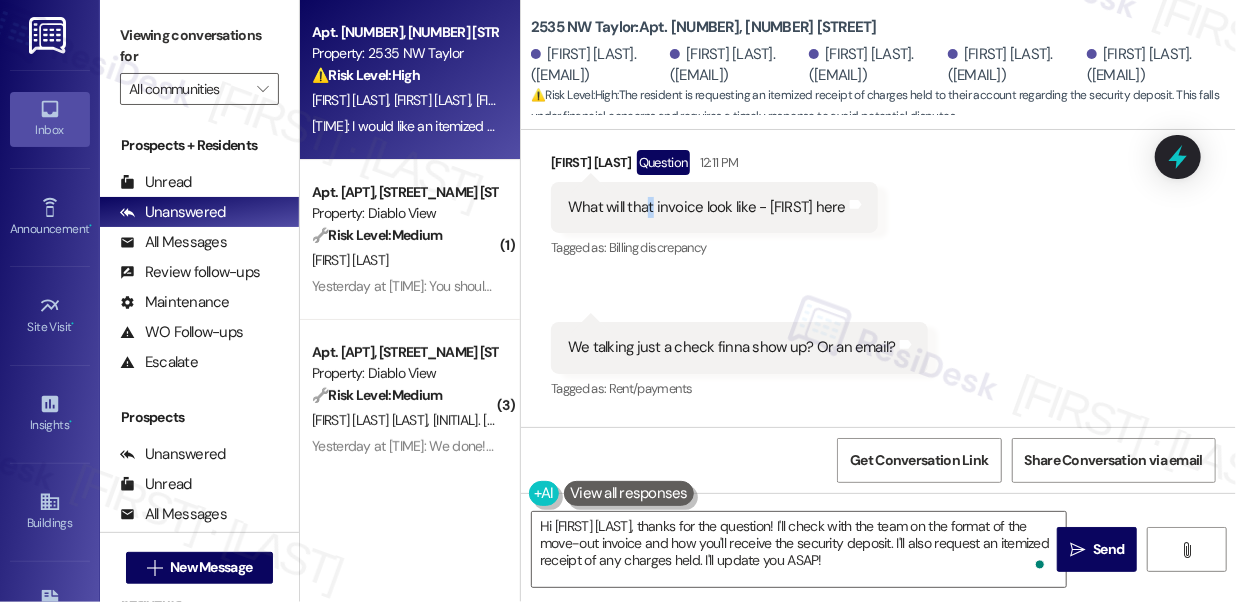 click on "What will that invoice look like - [FIRST] here" at bounding box center [707, 207] 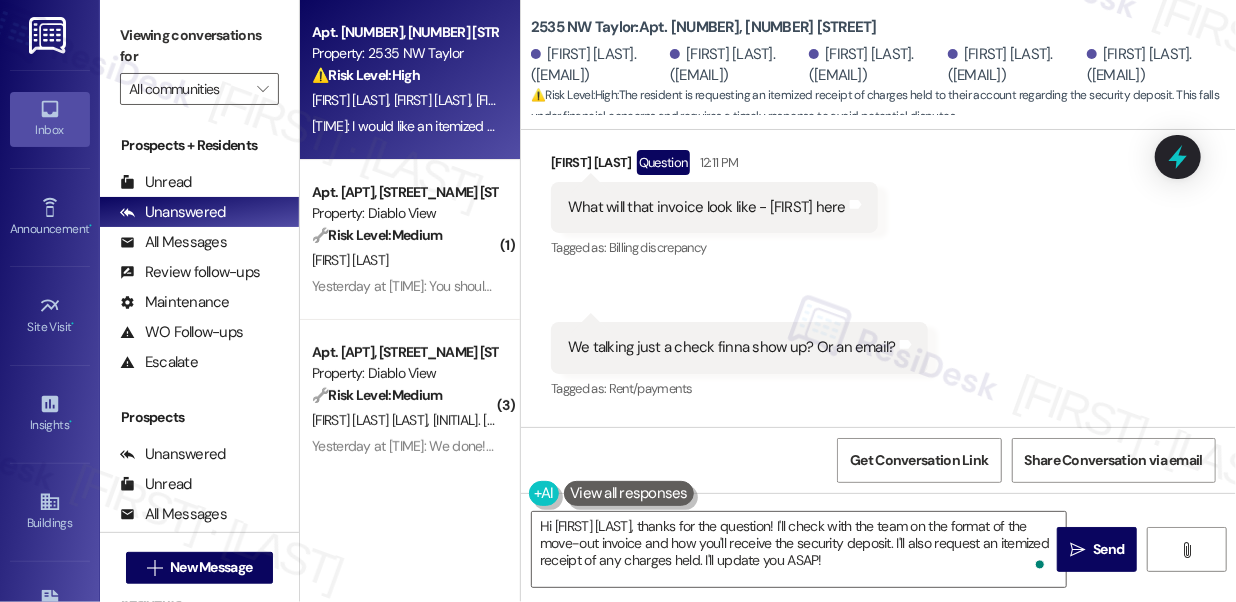 click on "What will that invoice look like - [FIRST] here" at bounding box center (707, 207) 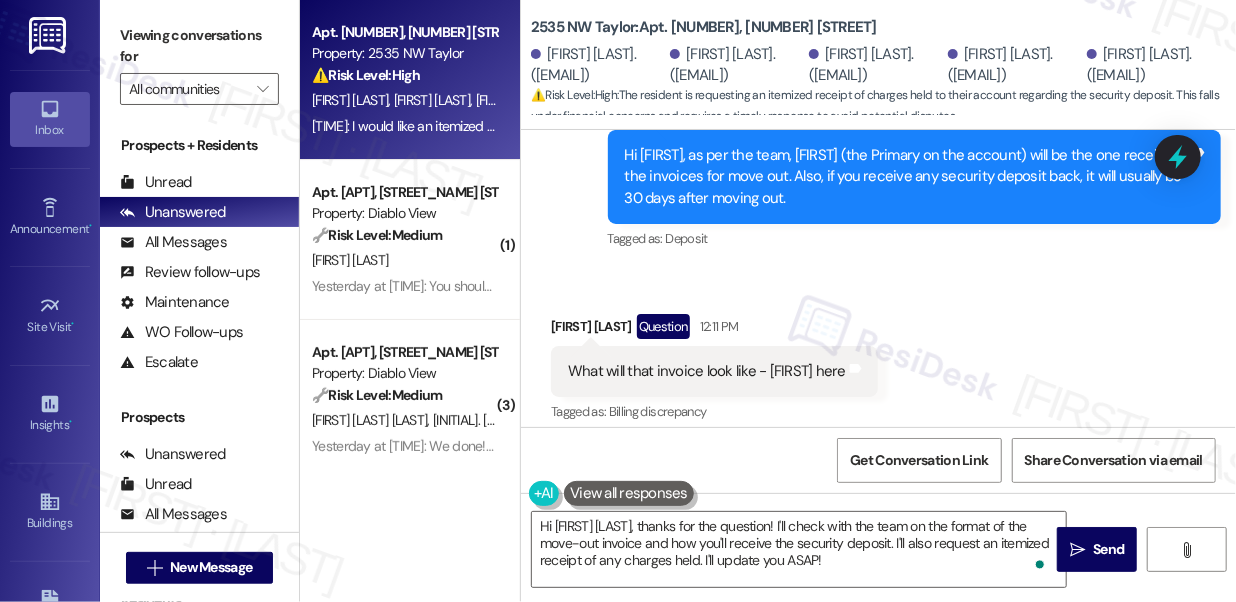 scroll, scrollTop: 7365, scrollLeft: 0, axis: vertical 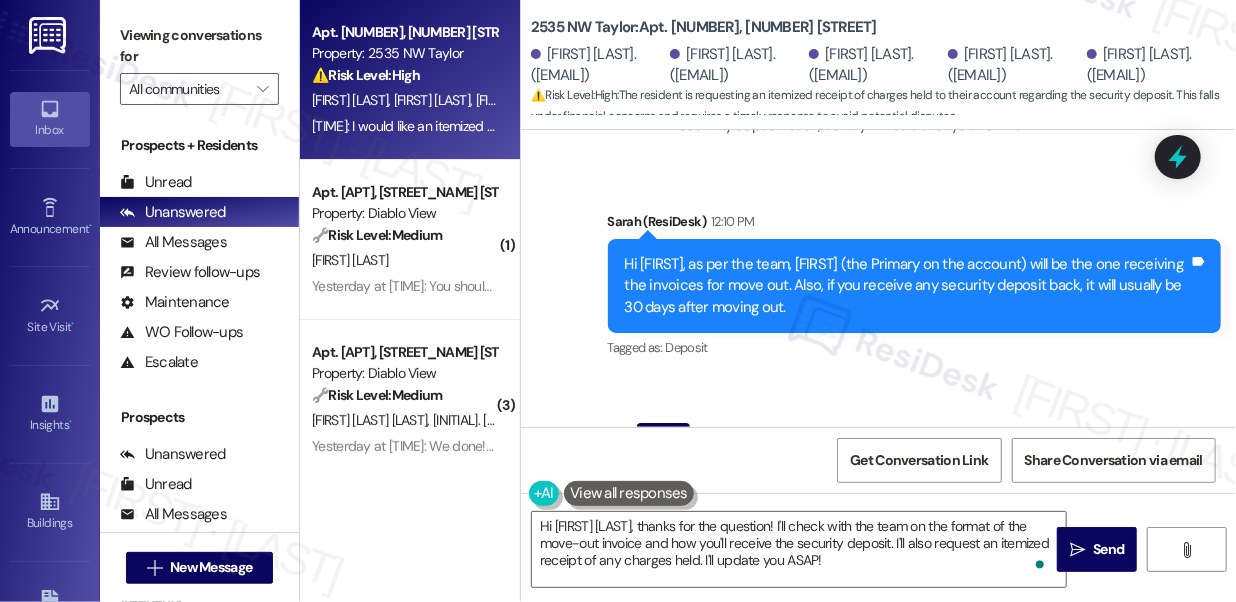 click on "Hi [FIRST], as per the team, [FIRST] (the Primary on the account) will be the one receiving the invoices for move out. Also, if you receive any security deposit back, it will usually be 30 days after moving out." at bounding box center [907, 286] 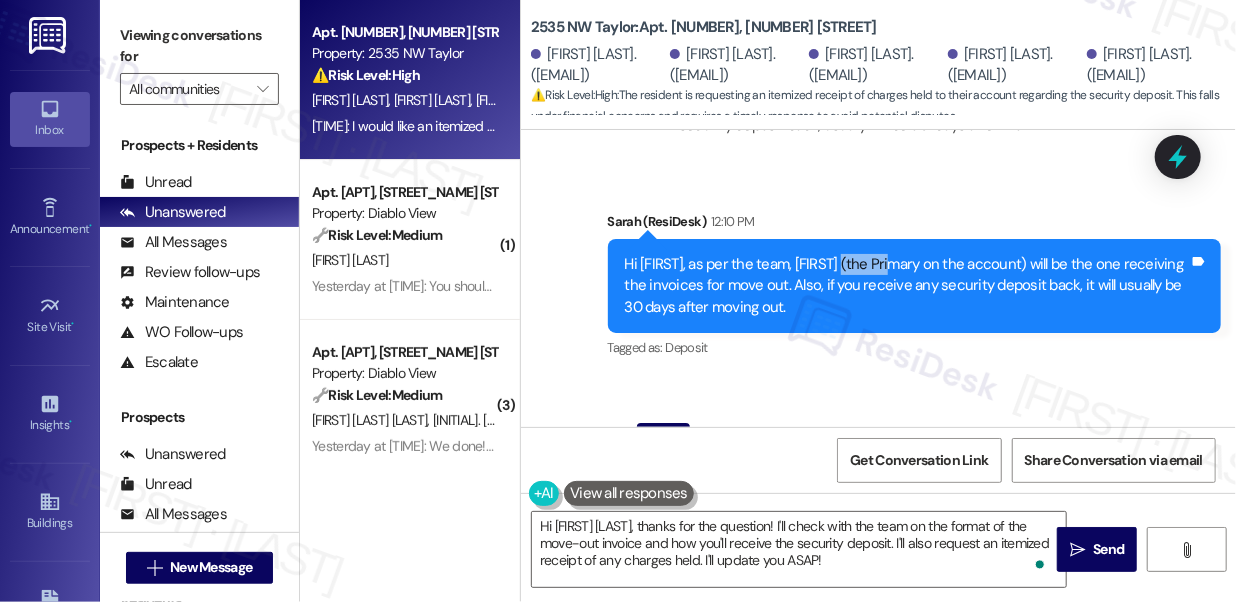 click on "Hi [FIRST], as per the team, [FIRST] (the Primary on the account) will be the one receiving the invoices for move out. Also, if you receive any security deposit back, it will usually be 30 days after moving out." at bounding box center (907, 286) 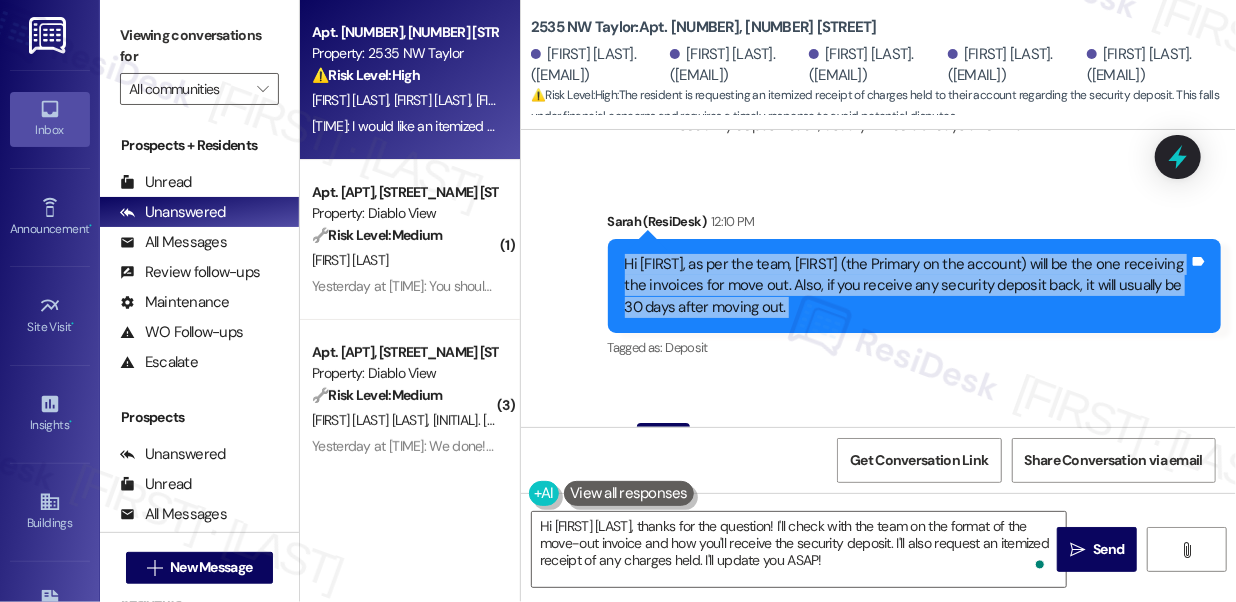 click on "Hi [FIRST], as per the team, [FIRST] (the Primary on the account) will be the one receiving the invoices for move out. Also, if you receive any security deposit back, it will usually be 30 days after moving out." at bounding box center (907, 286) 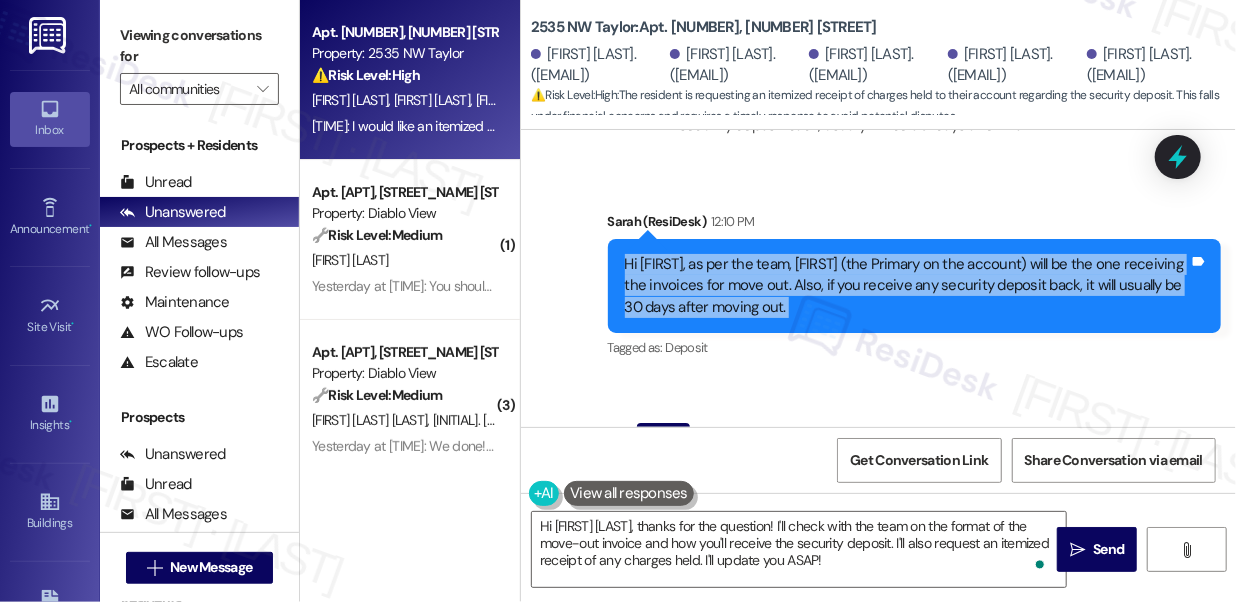 click on "Hi [FIRST], as per the team, [FIRST] (the Primary on the account) will be the one receiving the invoices for move out. Also, if you receive any security deposit back, it will usually be 30 days after moving out." at bounding box center [907, 286] 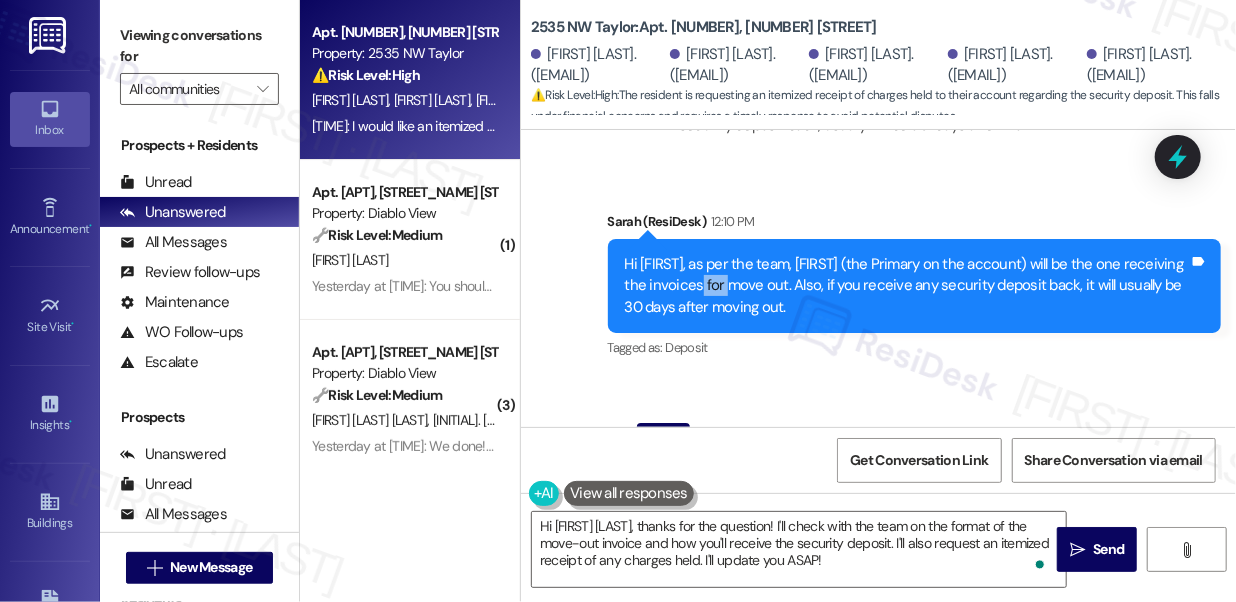 click on "Hi [FIRST], as per the team, [FIRST] (the Primary on the account) will be the one receiving the invoices for move out. Also, if you receive any security deposit back, it will usually be 30 days after moving out." at bounding box center (907, 286) 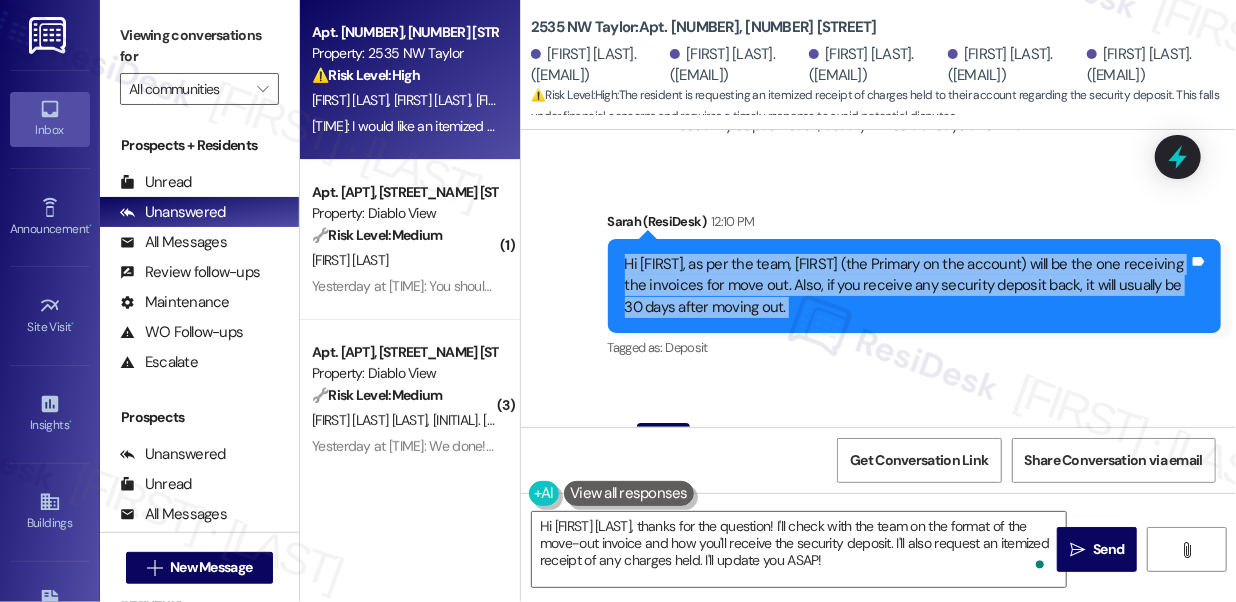 click on "Hi [FIRST], as per the team, [FIRST] (the Primary on the account) will be the one receiving the invoices for move out. Also, if you receive any security deposit back, it will usually be 30 days after moving out." at bounding box center (907, 286) 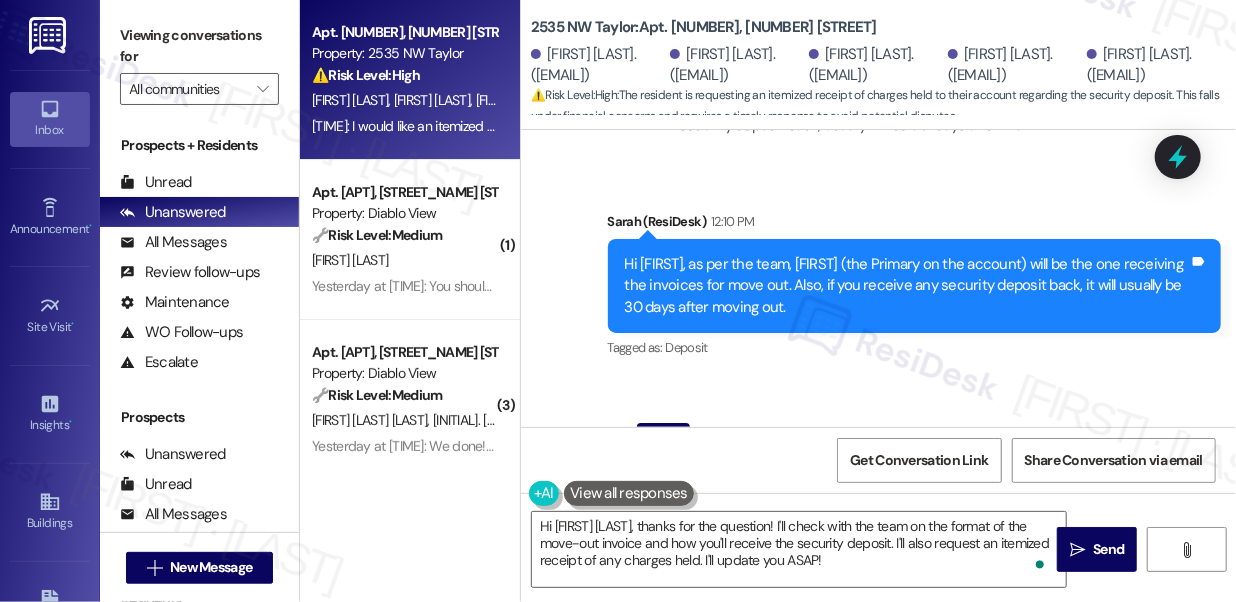 click on "Viewing conversations for" at bounding box center [199, 46] 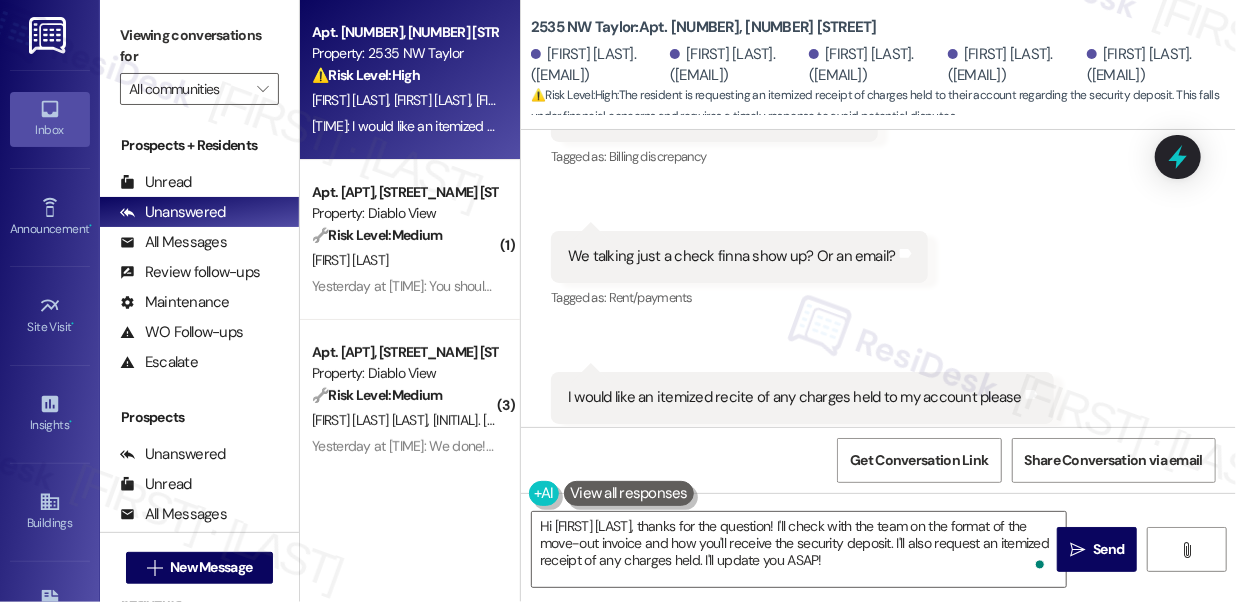 click on "We talking just a check finna show up? Or an email?" at bounding box center [732, 256] 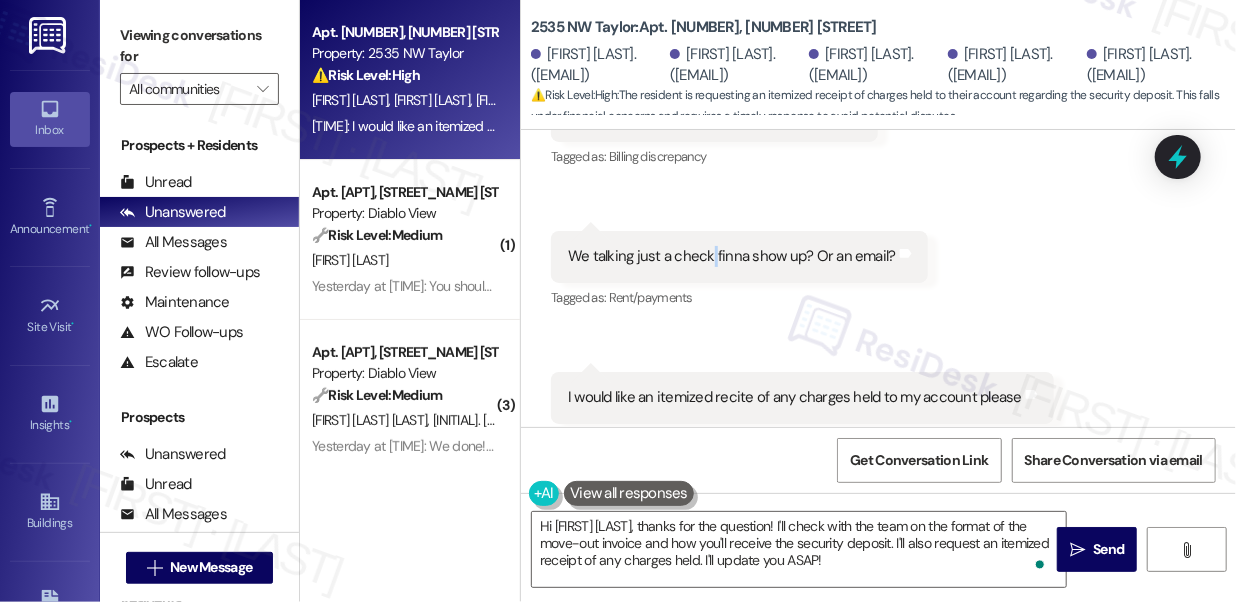 click on "We talking just a check finna show up? Or an email?" at bounding box center [732, 256] 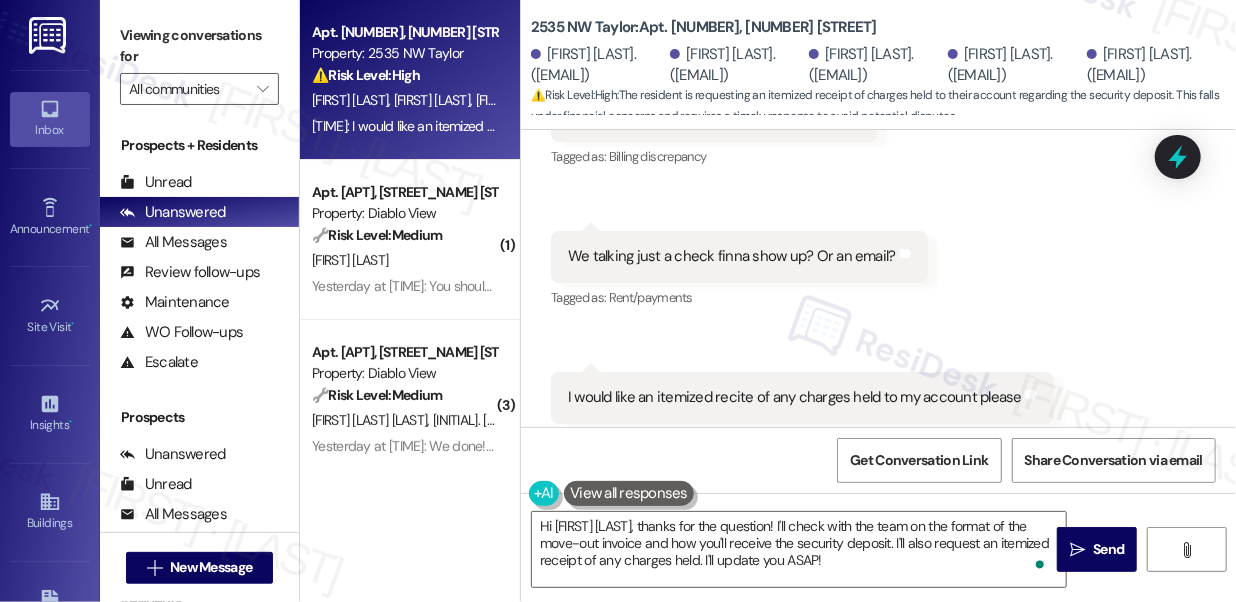 click on "Viewing conversations for" at bounding box center [199, 46] 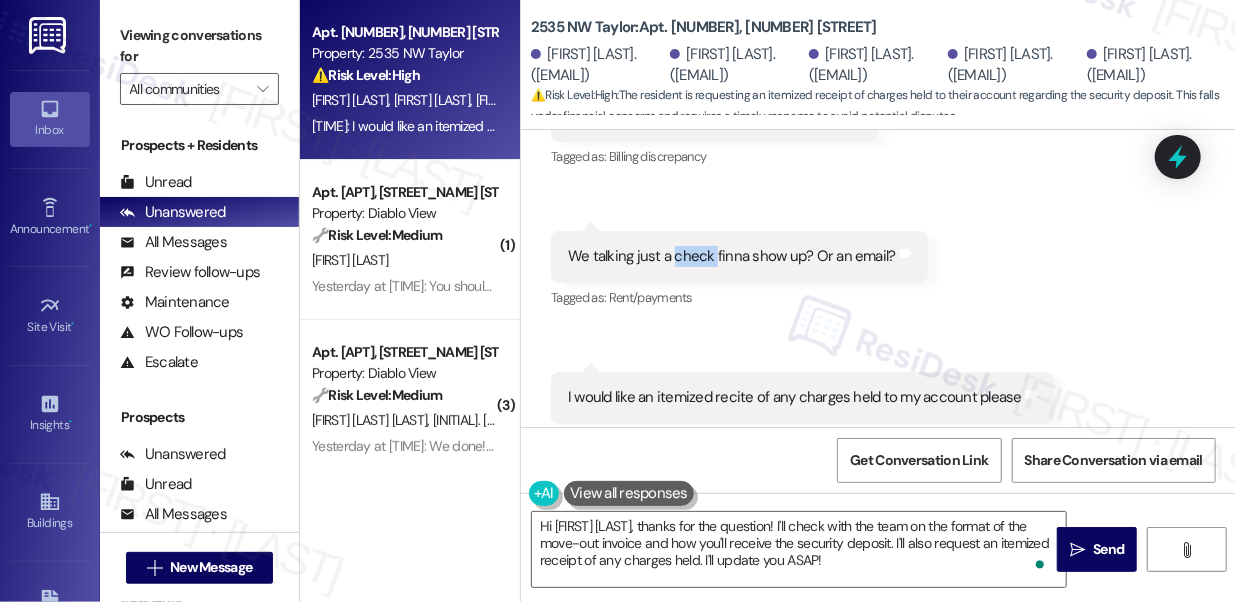 click on "We talking just a check finna show up? Or an email?" at bounding box center [732, 256] 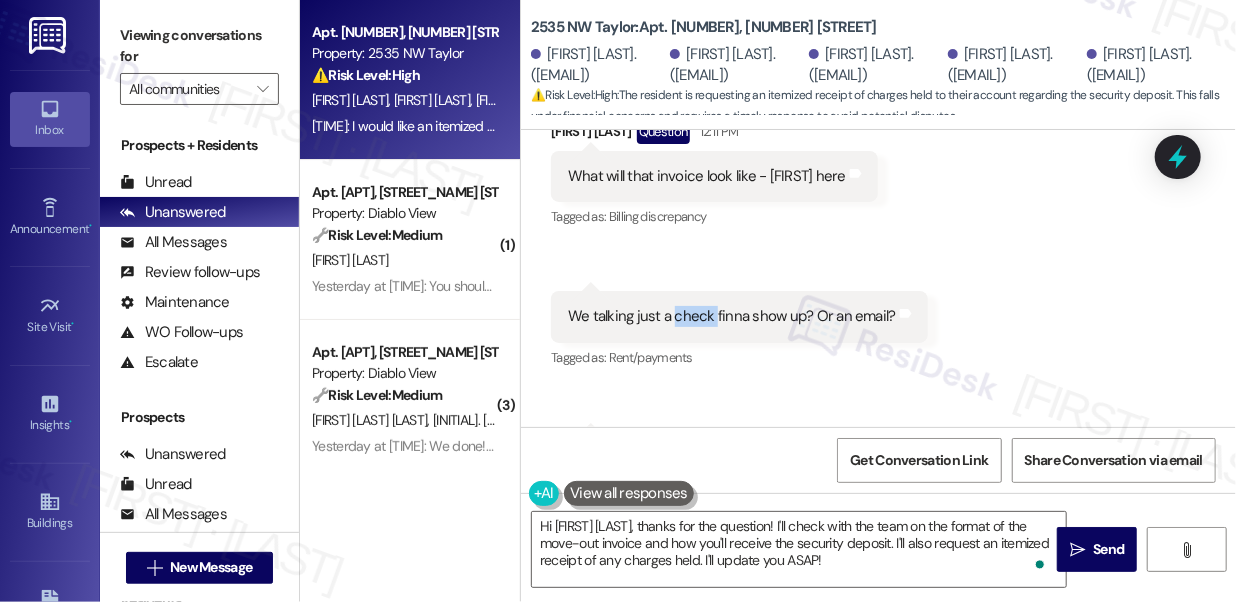 scroll, scrollTop: 7638, scrollLeft: 0, axis: vertical 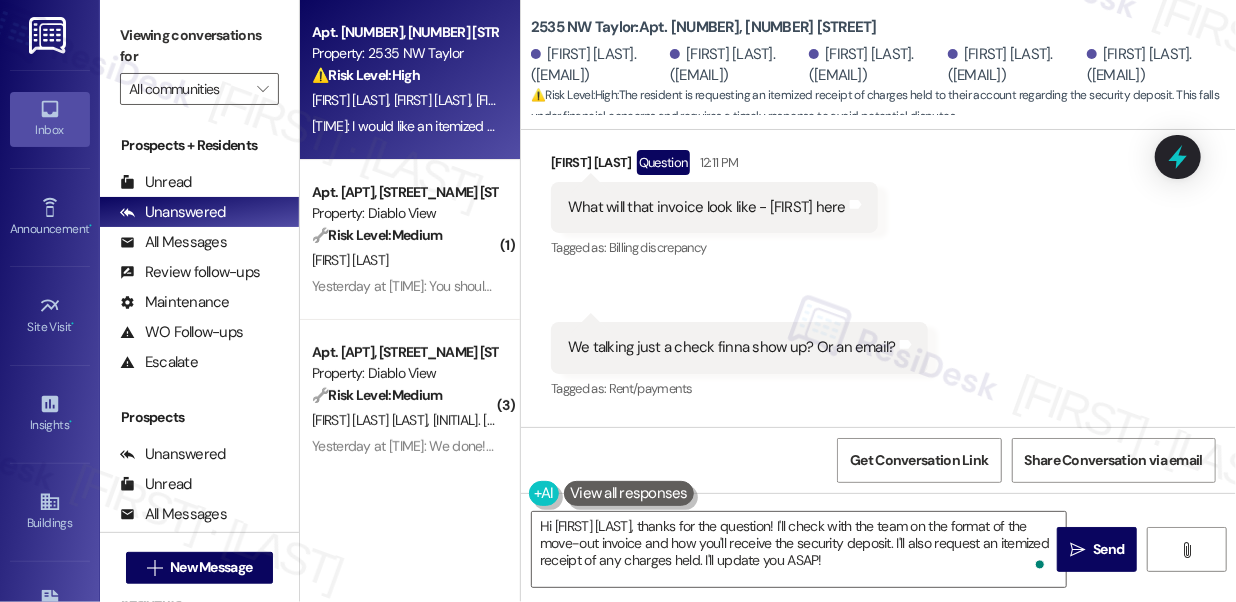 click on "Viewing conversations for" at bounding box center (199, 46) 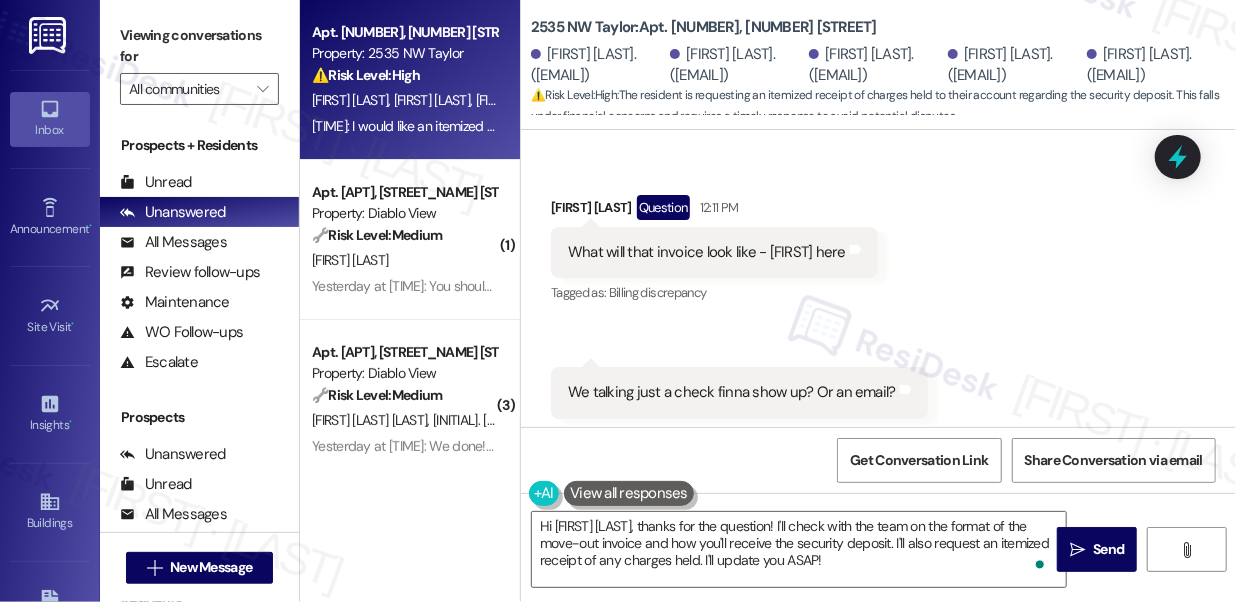 scroll, scrollTop: 7547, scrollLeft: 0, axis: vertical 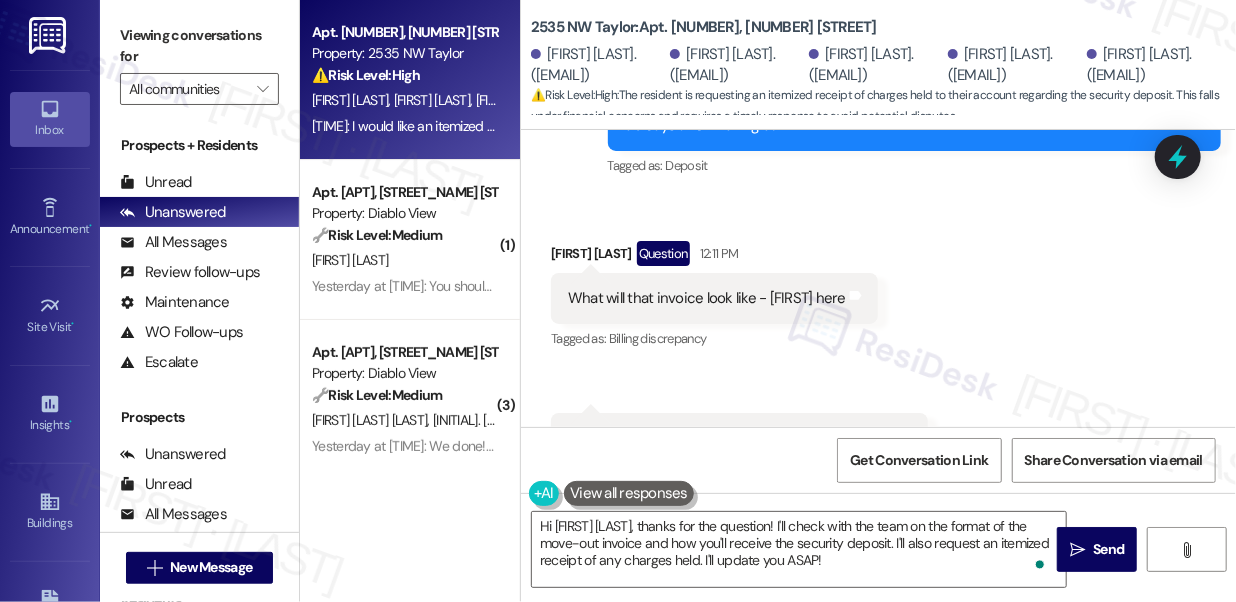 click on "What will that invoice look like - [FIRST] here" at bounding box center (707, 298) 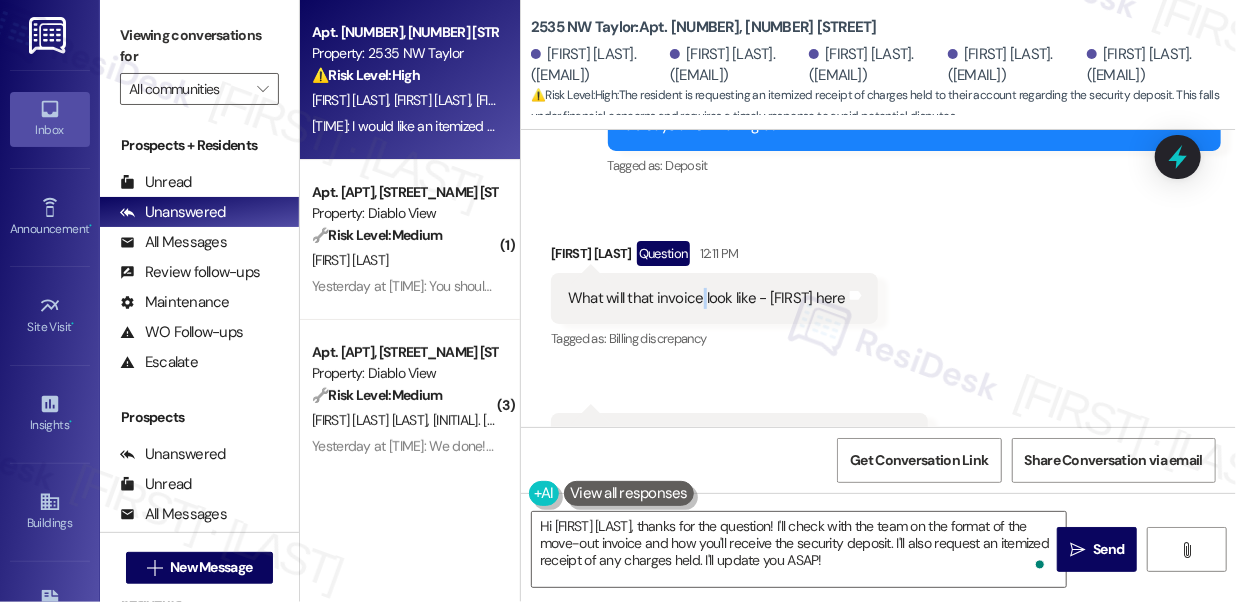 click on "What will that invoice look like - [FIRST] here" at bounding box center [707, 298] 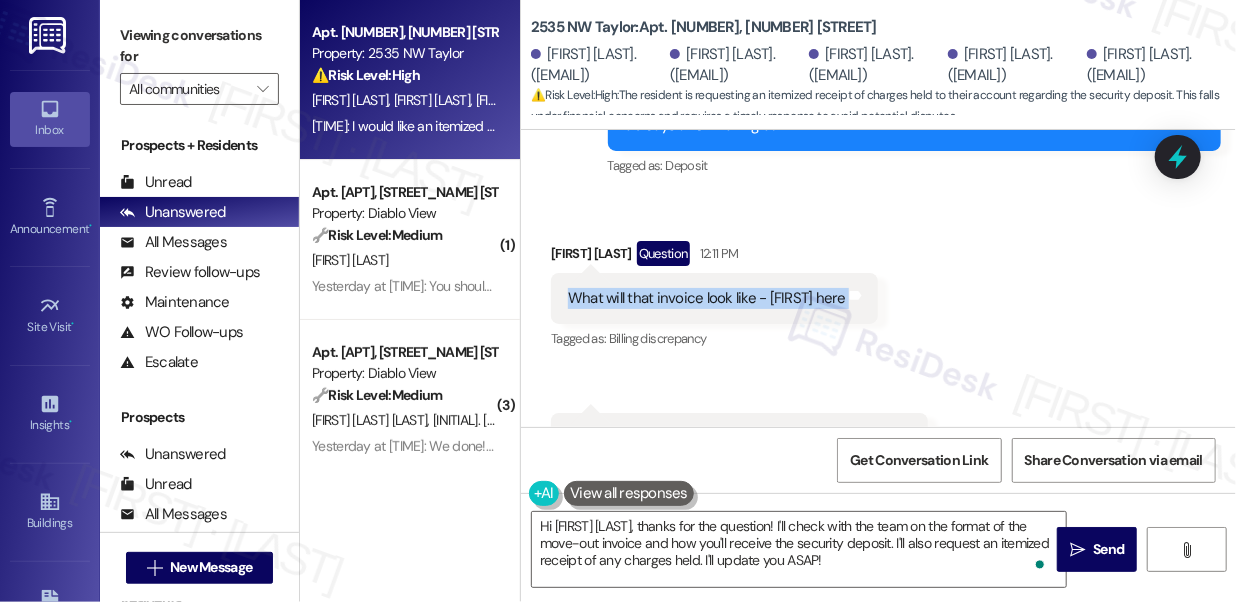 click on "What will that invoice look like - [FIRST] here" at bounding box center (707, 298) 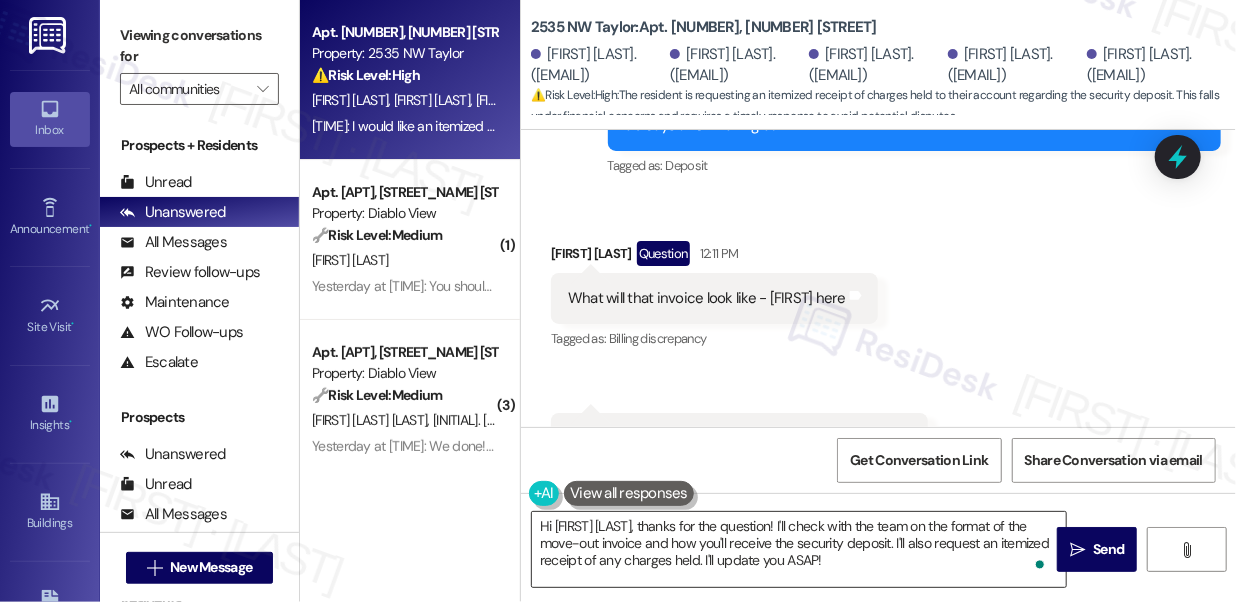 click on "Hi [FIRST] [LAST], thanks for the question! I'll check with the team on the format of the move-out invoice and how you'll receive the security deposit. I'll also request an itemized receipt of any charges held. I'll update you ASAP!" at bounding box center (799, 549) 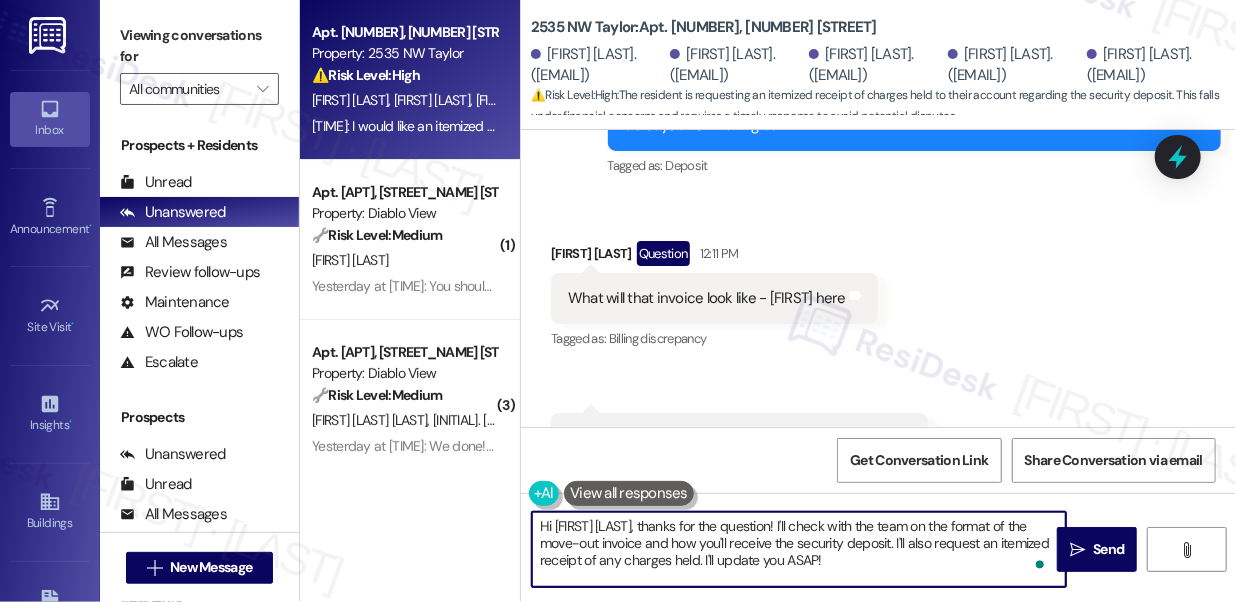 click on "Hi [FIRST] [LAST], thanks for the question! I'll check with the team on the format of the move-out invoice and how you'll receive the security deposit. I'll also request an itemized receipt of any charges held. I'll update you ASAP!" at bounding box center (799, 549) 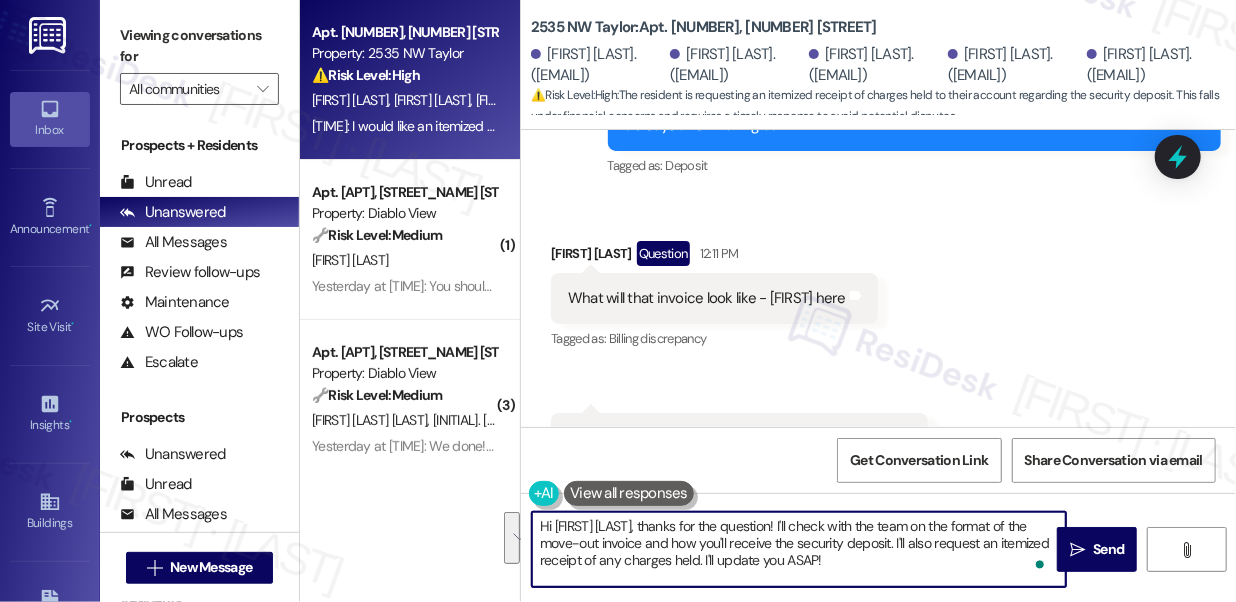 click on "Hi [FIRST] [LAST], thanks for the question! I'll check with the team on the format of the move-out invoice and how you'll receive the security deposit. I'll also request an itemized receipt of any charges held. I'll update you ASAP!" at bounding box center (799, 549) 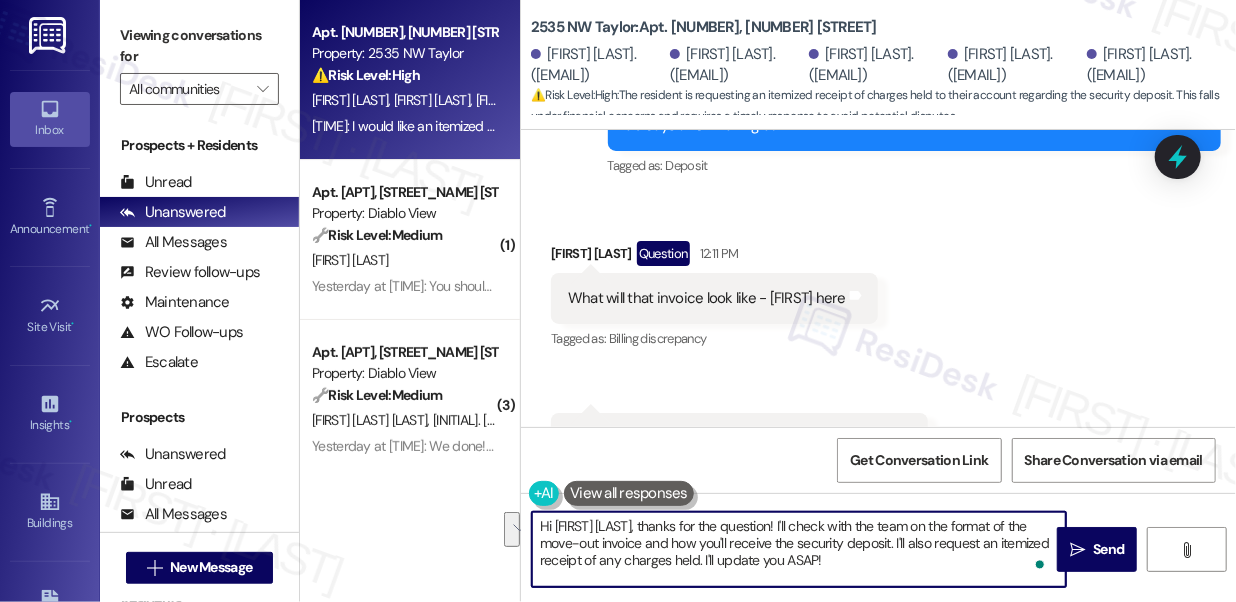 drag, startPoint x: 609, startPoint y: 542, endPoint x: 831, endPoint y: 562, distance: 222.89908 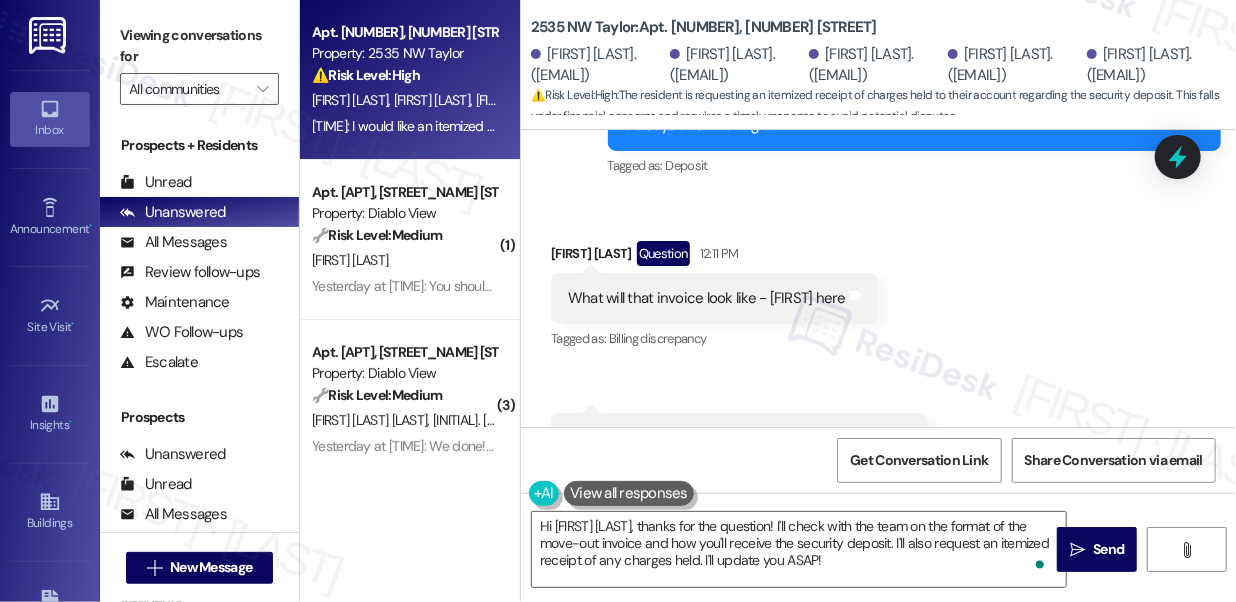 click on "Viewing conversations for" at bounding box center [199, 46] 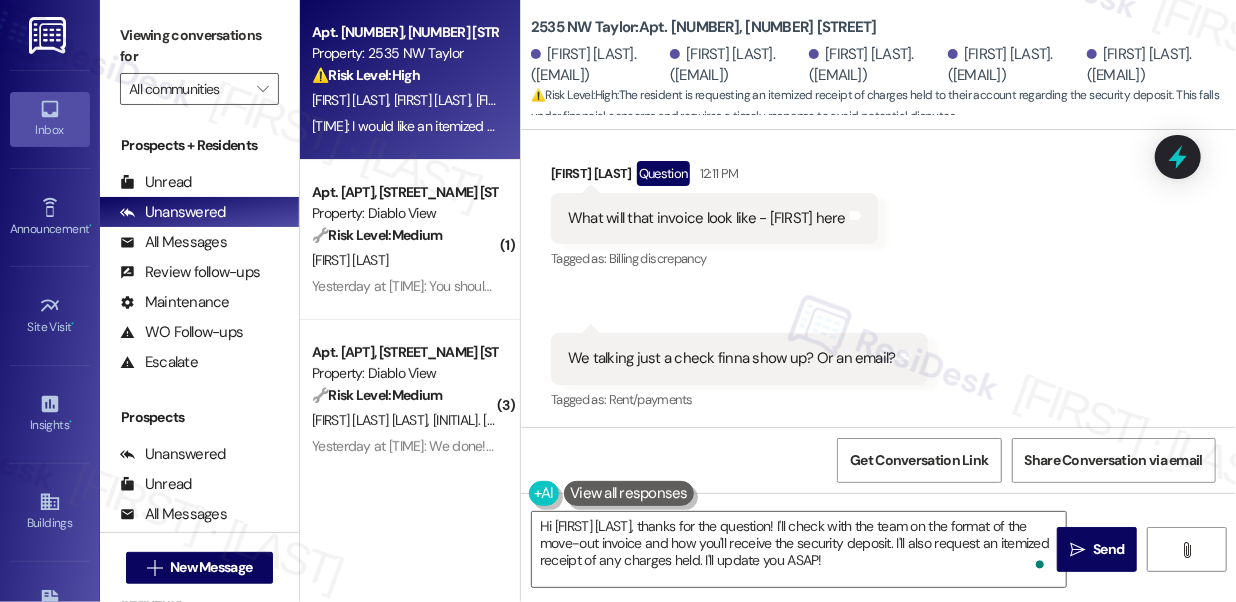 scroll, scrollTop: 7729, scrollLeft: 0, axis: vertical 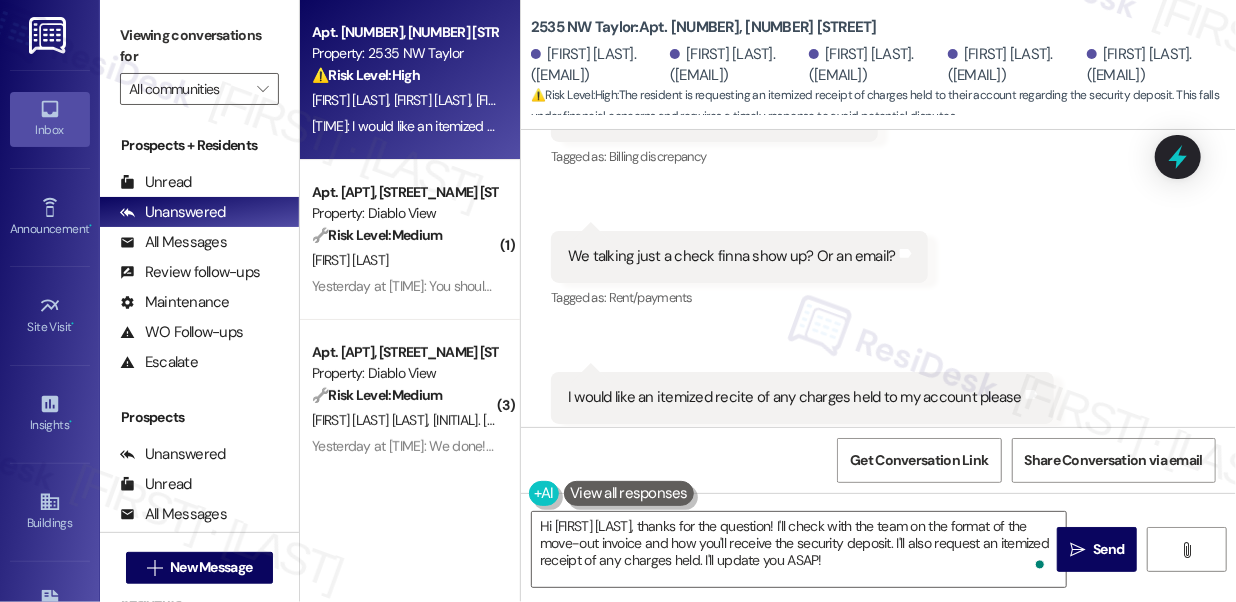 click on "I would like an itemized recite of any charges held to my account please" at bounding box center [795, 397] 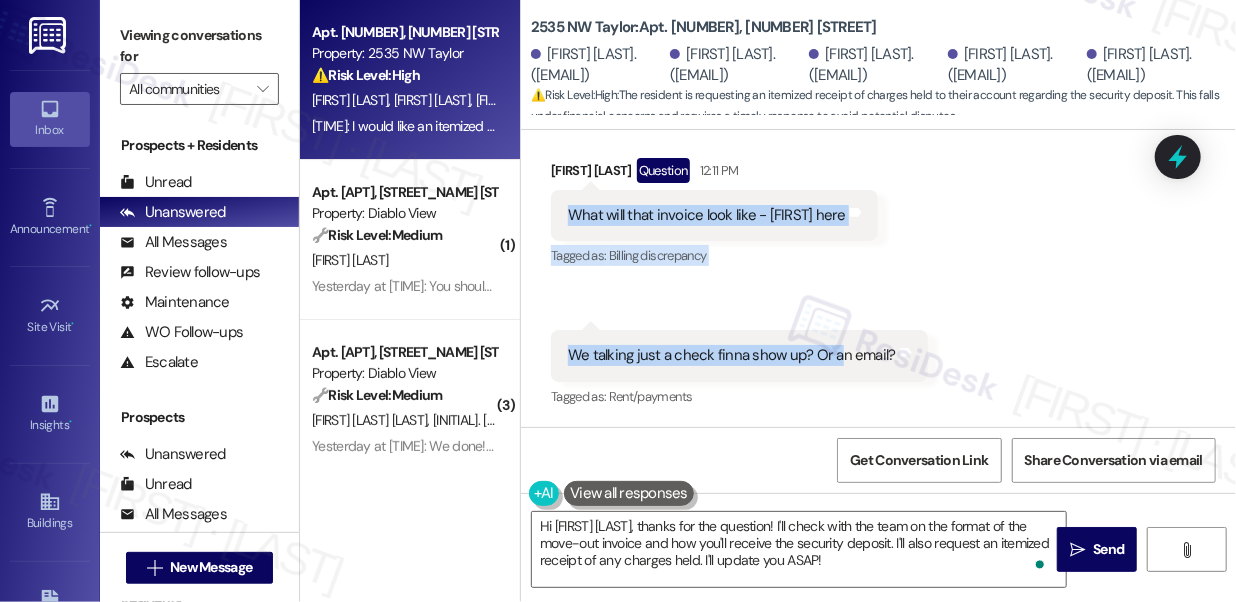 scroll, scrollTop: 7729, scrollLeft: 0, axis: vertical 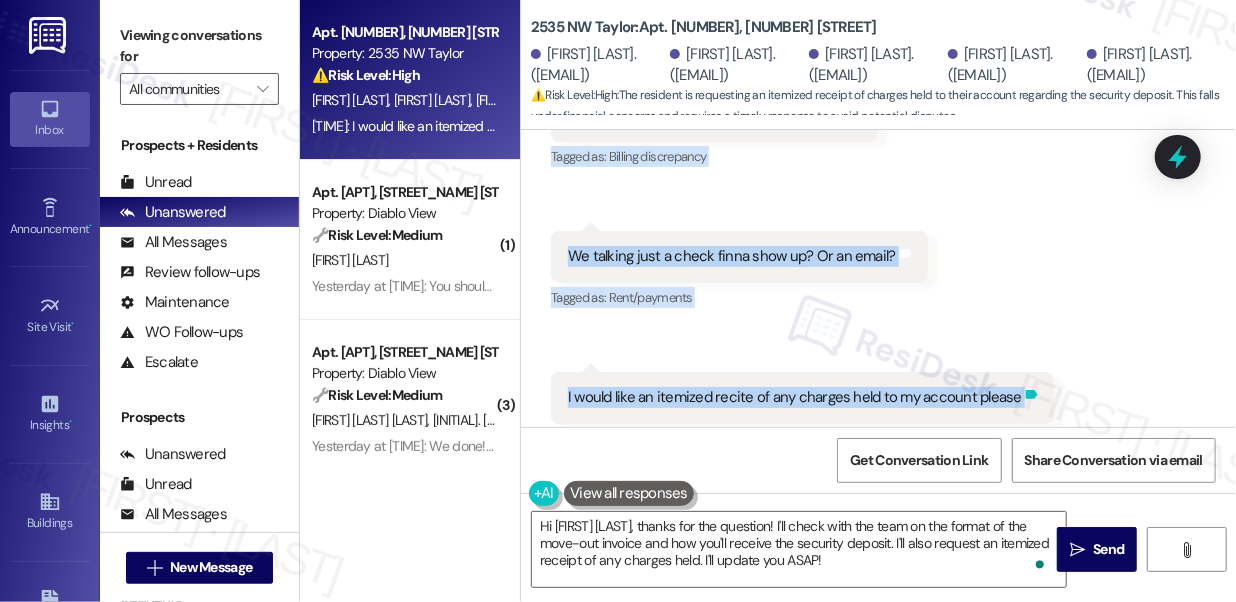 copy on "What will that invoice look like - [FIRST] here  Tags and notes Tagged as:   Billing discrepancy Click to highlight conversations about Billing discrepancy Received via SMS [TIME] [FIRST] [LAST] Question [TIME] We talking just a check finna show up? Or an email? Tags and notes Tagged as:   Rent/payments Click to highlight conversations about Rent/payments Received via SMS [TIME] [FIRST] [LAST] [TIME] I would like an itemized recite of any charges held to my account please Tags and notes" 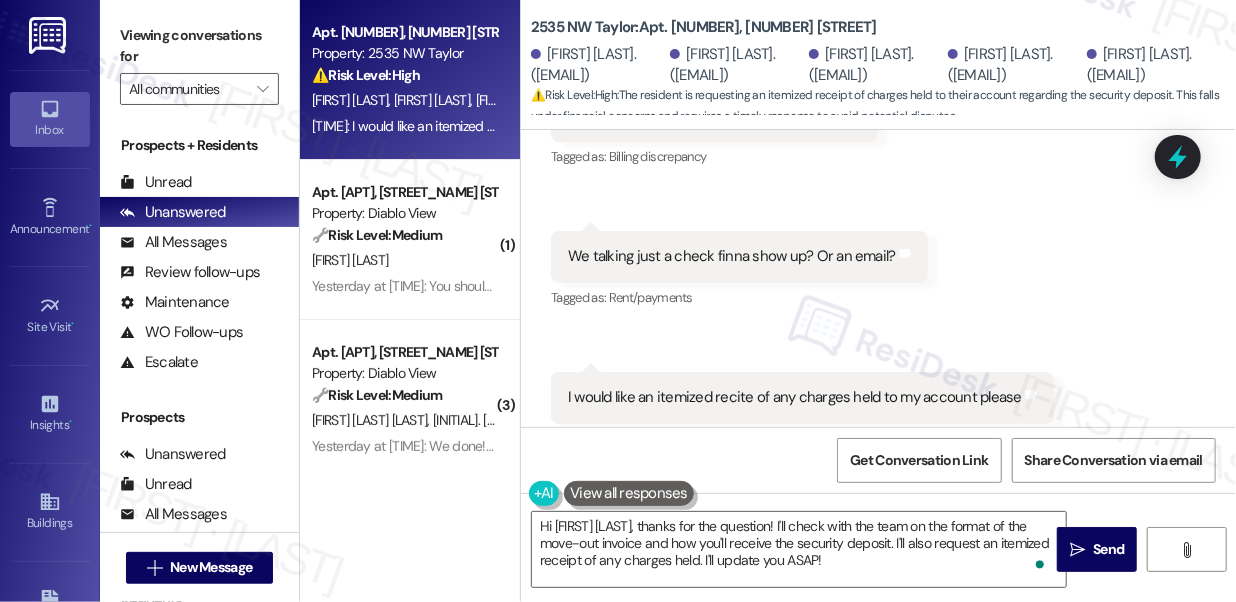 click on "Viewing conversations for" at bounding box center [199, 46] 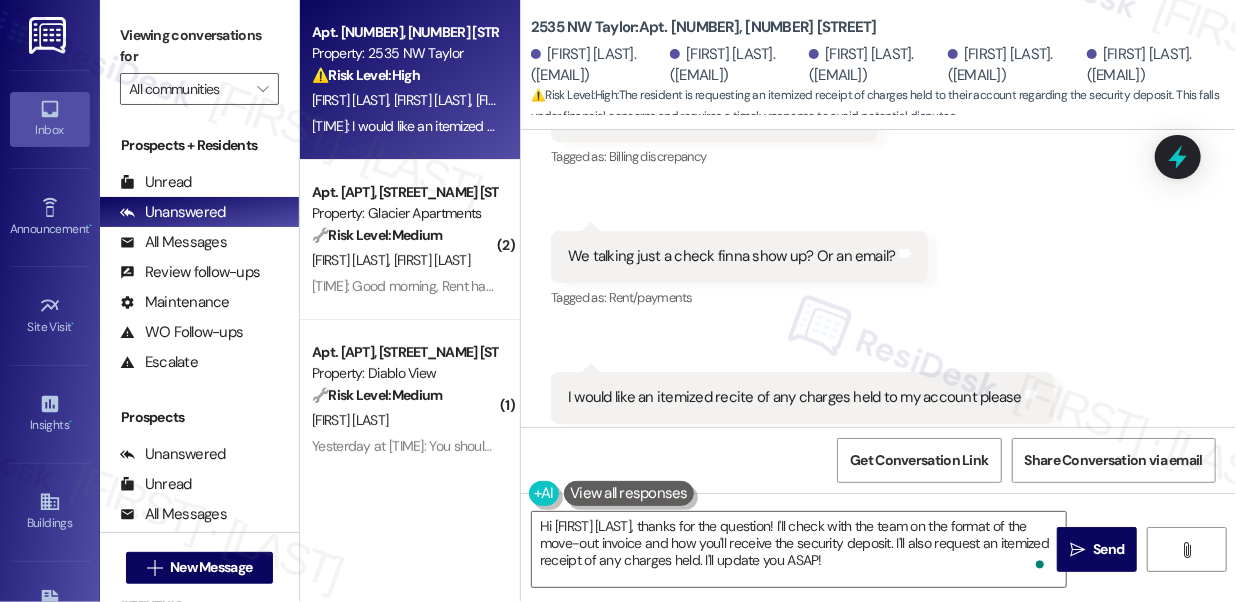 click on "Viewing conversations for All communities " at bounding box center [199, 62] 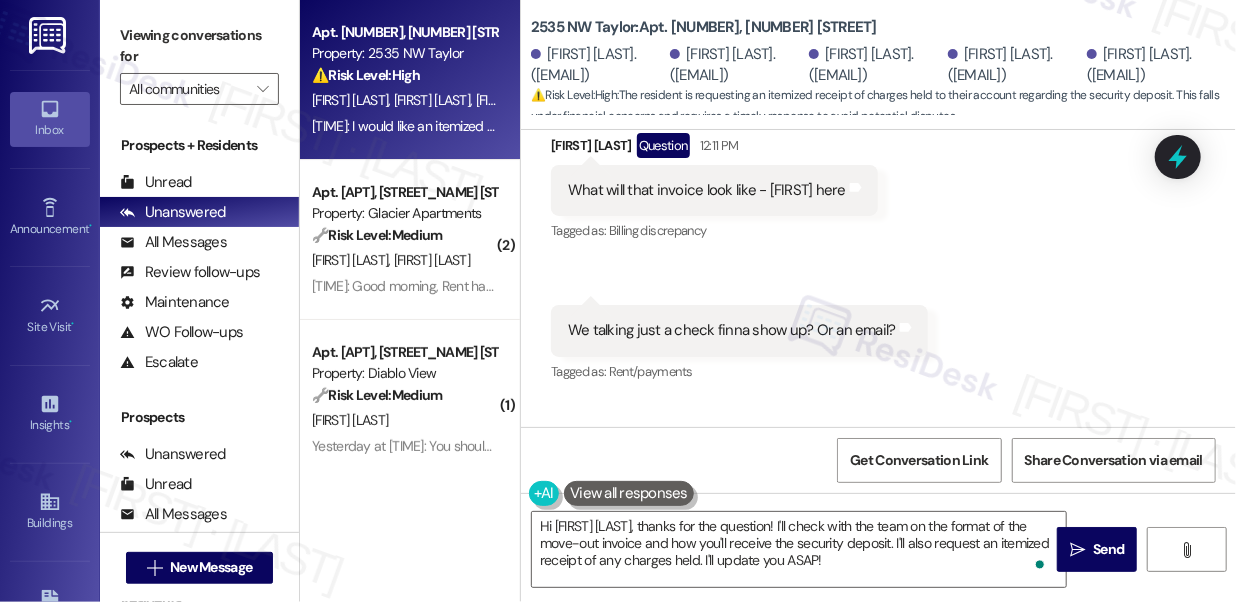 scroll, scrollTop: 7547, scrollLeft: 0, axis: vertical 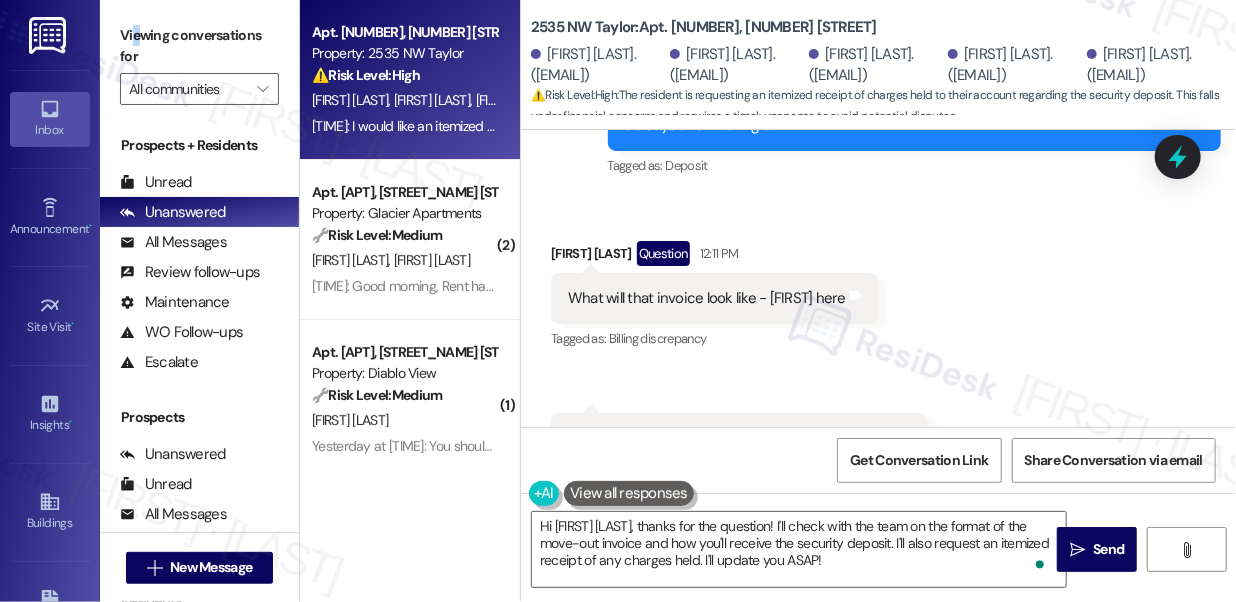 click on "Viewing conversations for" at bounding box center (199, 46) 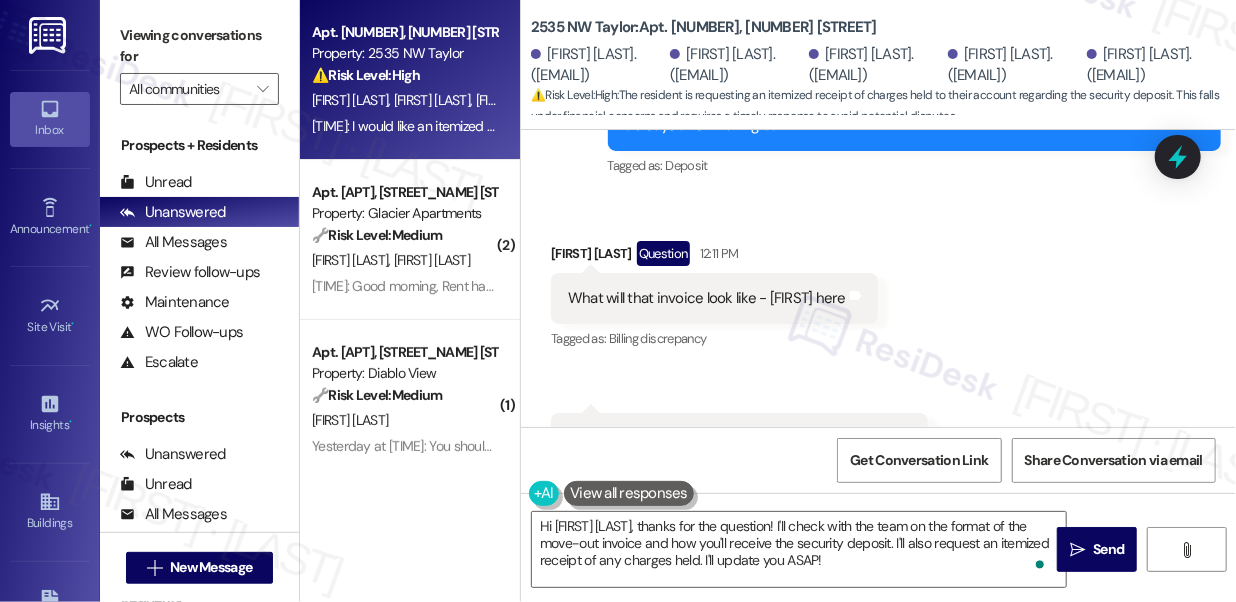 click on "Viewing conversations for" at bounding box center [199, 46] 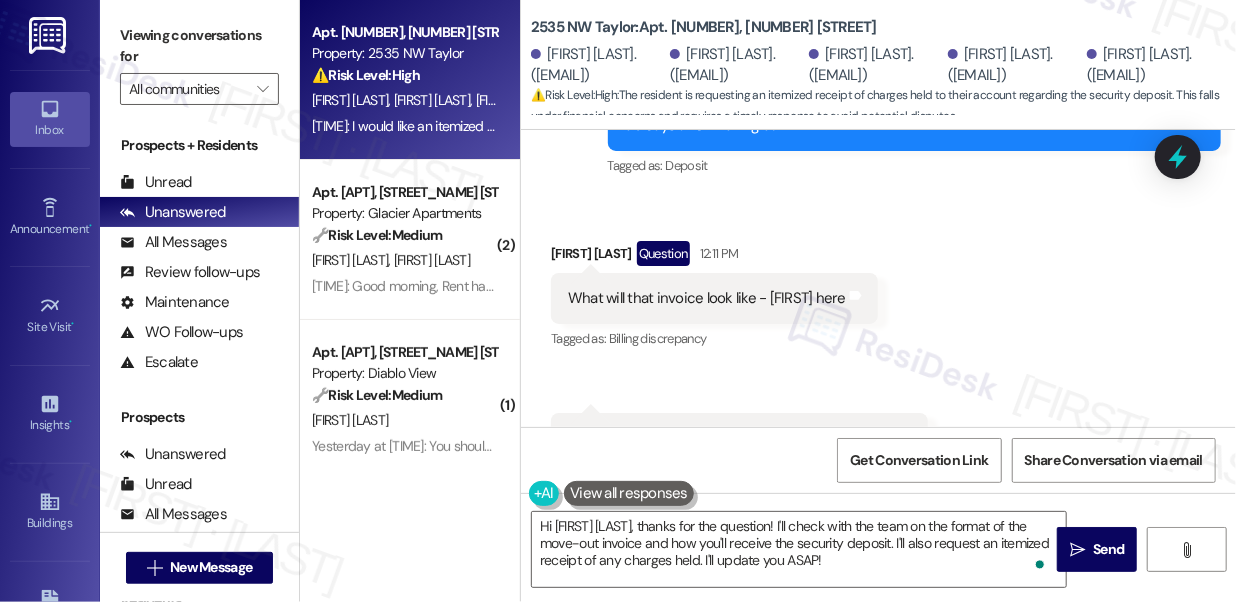 click on "What will that invoice look like - [FIRST] here" at bounding box center (707, 298) 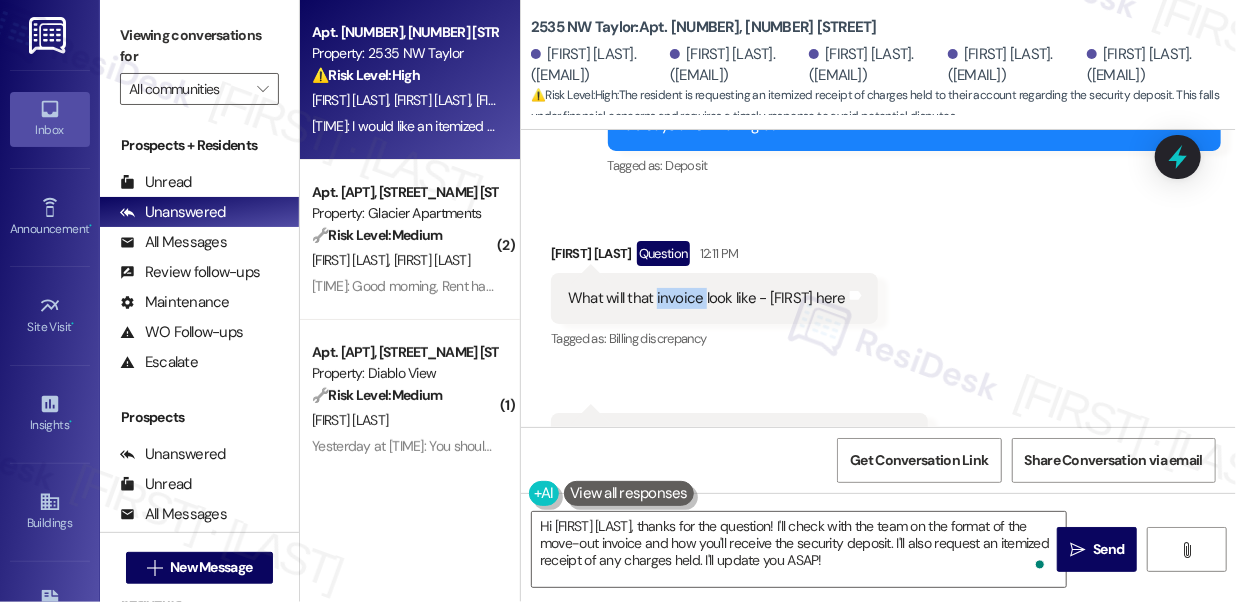 click on "What will that invoice look like - [FIRST] here" at bounding box center [707, 298] 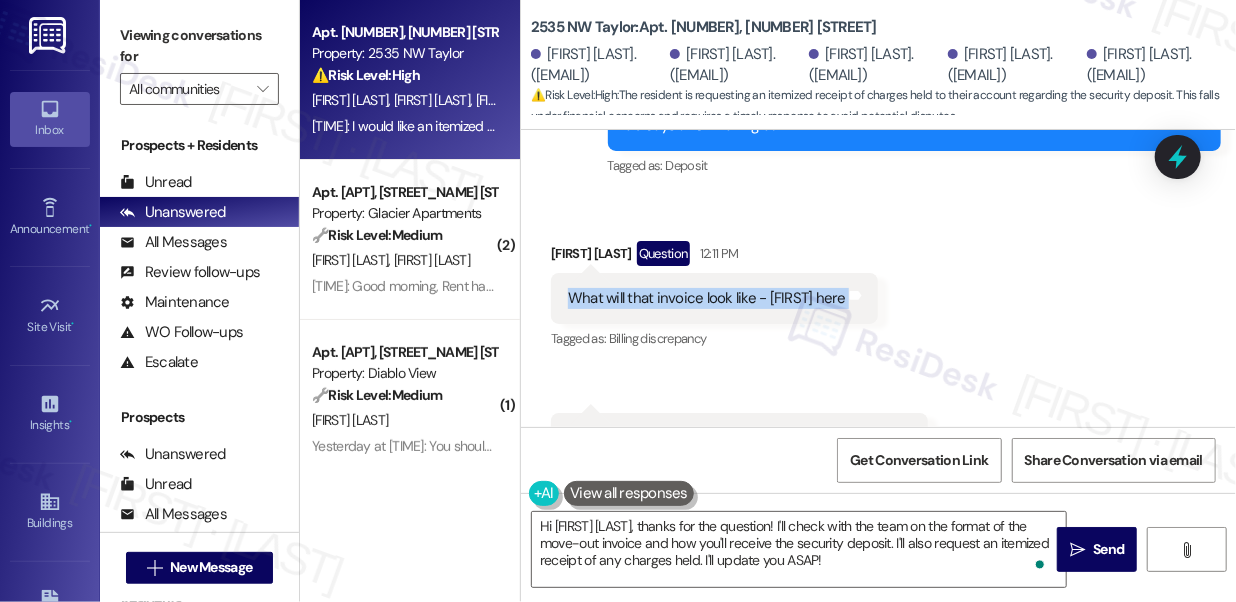 click on "What will that invoice look like - [FIRST] here" at bounding box center (707, 298) 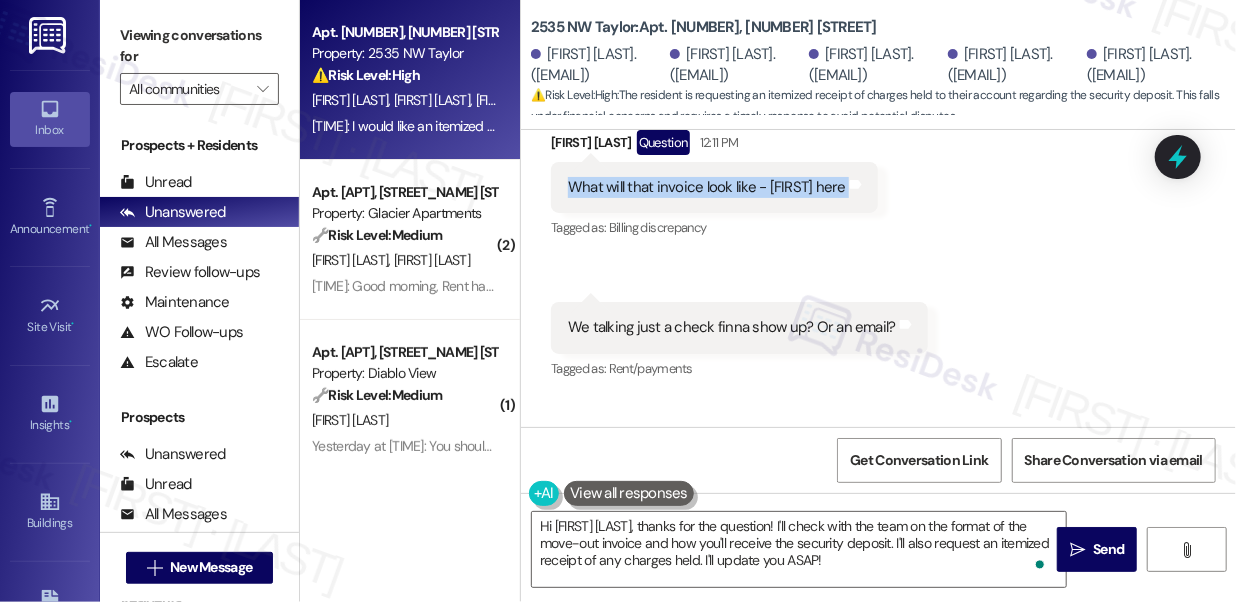 scroll, scrollTop: 7729, scrollLeft: 0, axis: vertical 